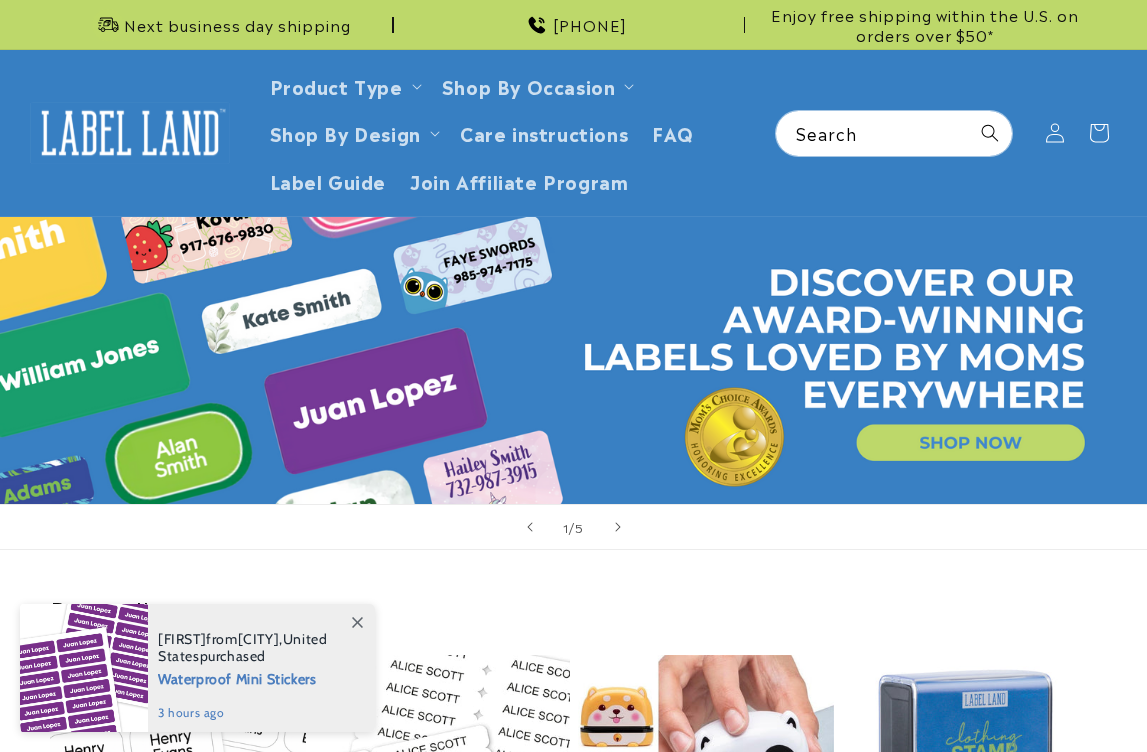 scroll, scrollTop: 0, scrollLeft: 0, axis: both 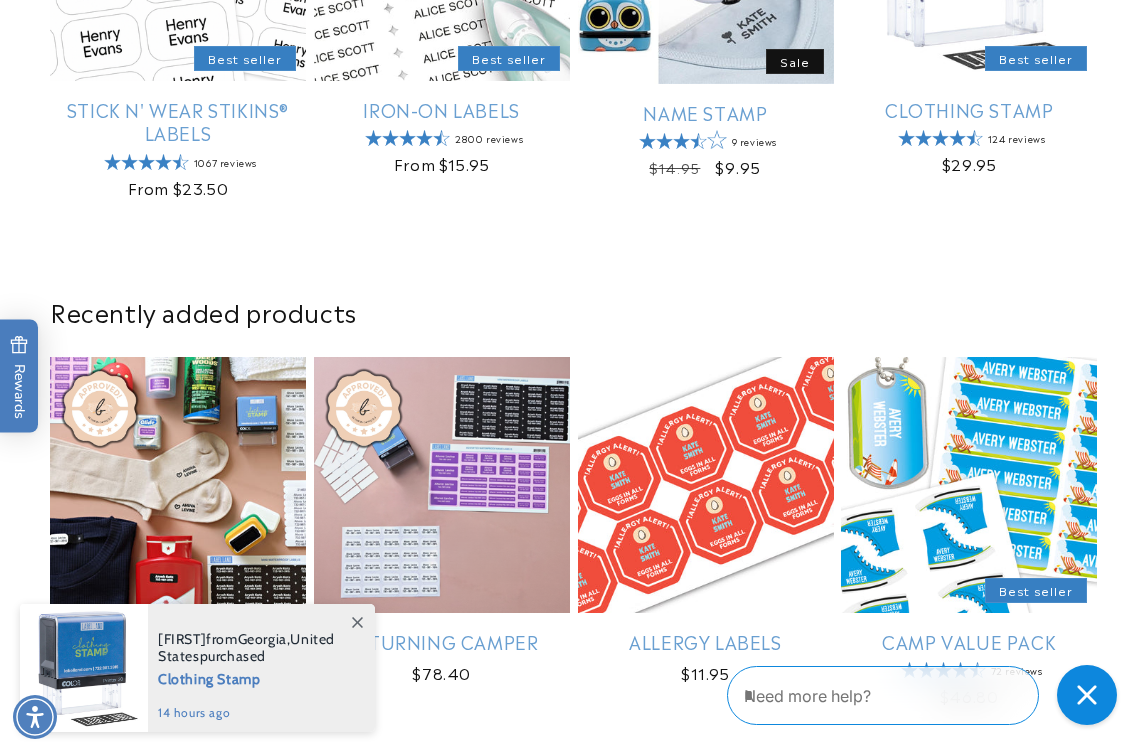 click 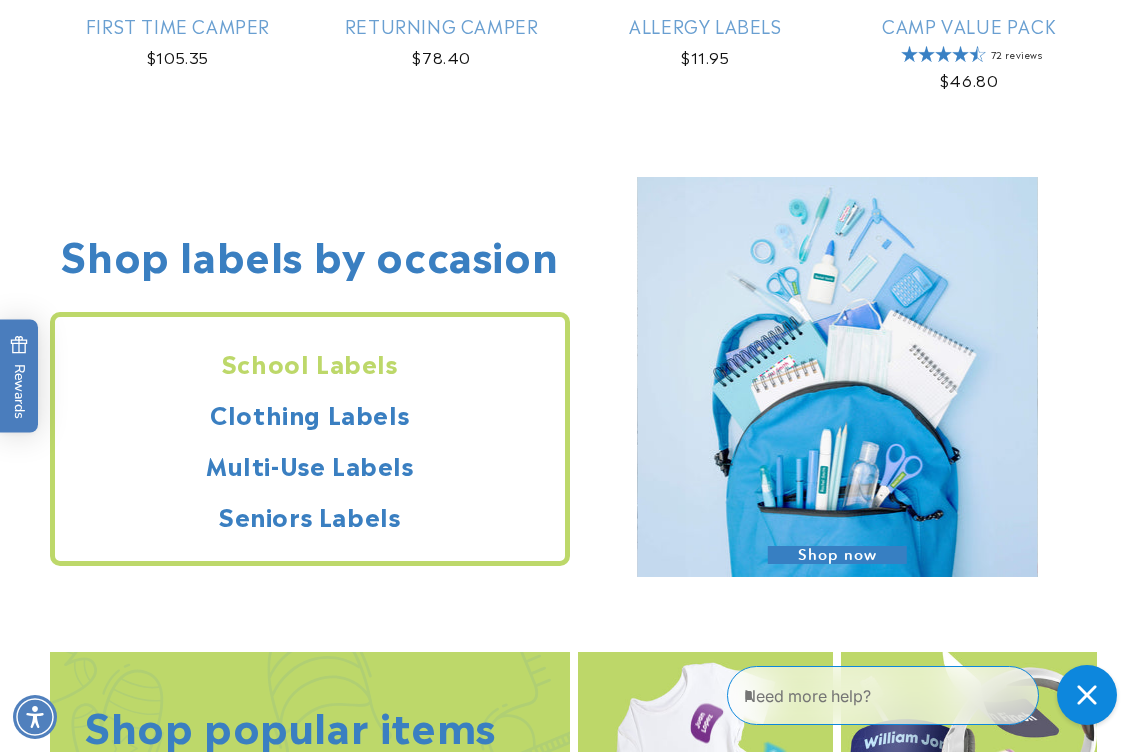 scroll, scrollTop: 1457, scrollLeft: 0, axis: vertical 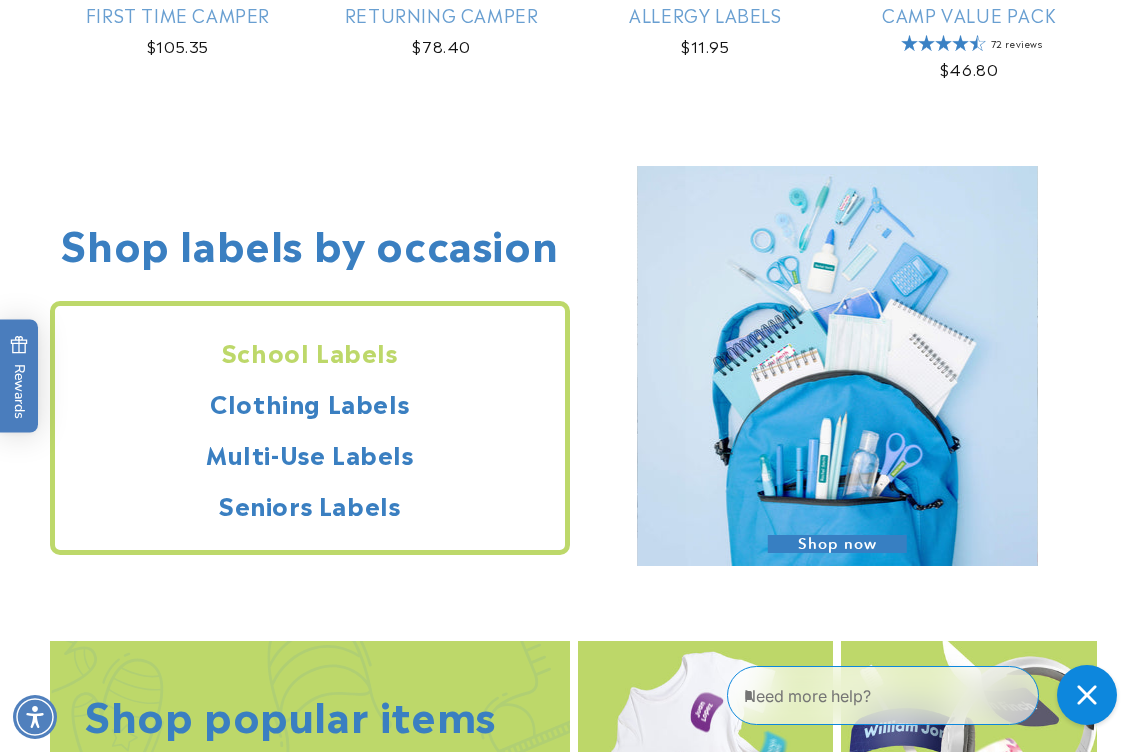 click on "School Labels" at bounding box center [310, 351] 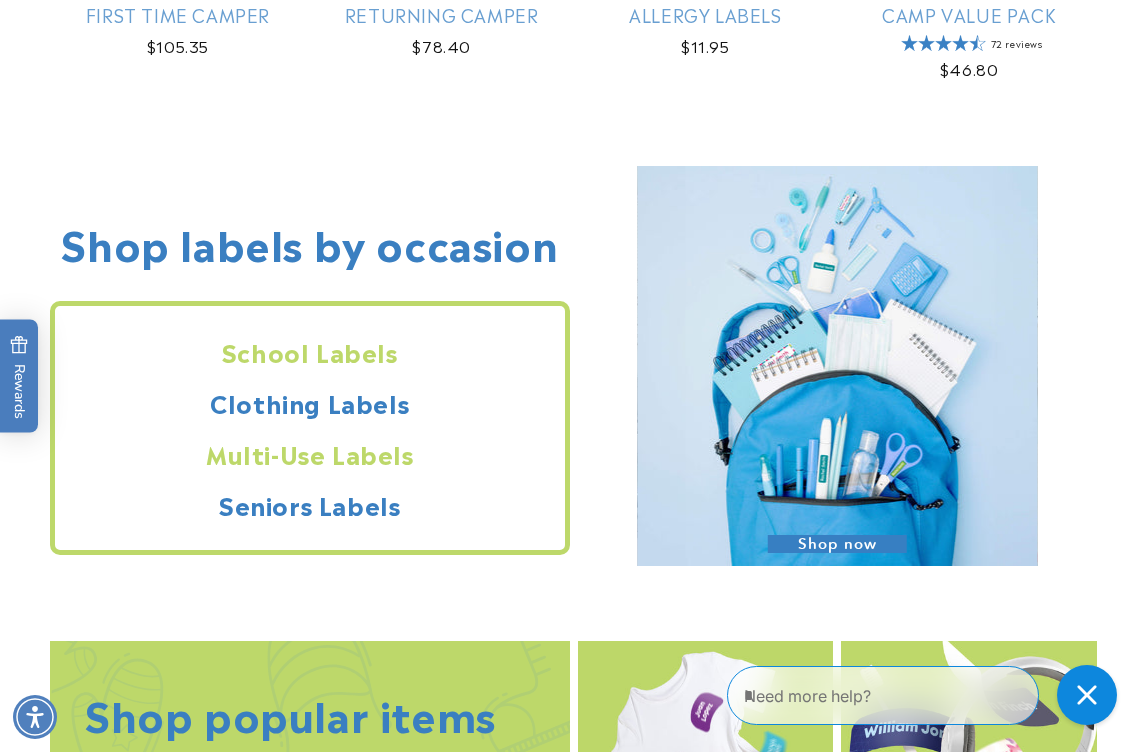 click on "Multi-Use Labels" at bounding box center [310, 453] 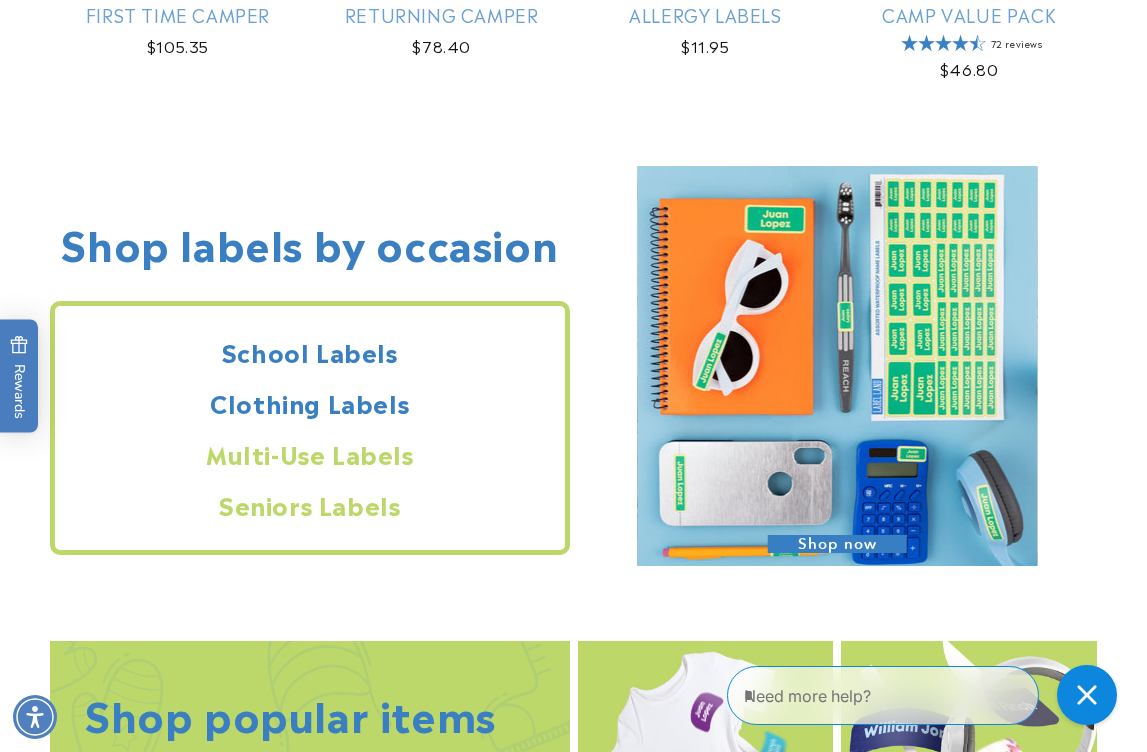click on "Seniors Labels" at bounding box center (310, 504) 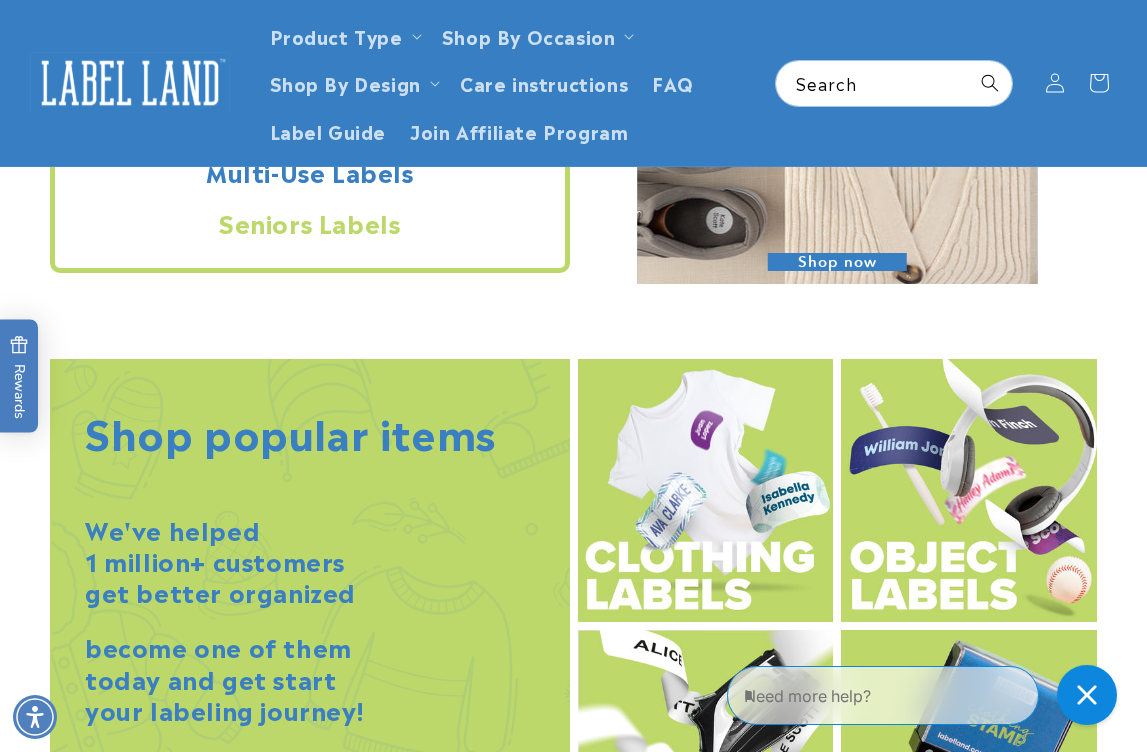 scroll, scrollTop: 1734, scrollLeft: 0, axis: vertical 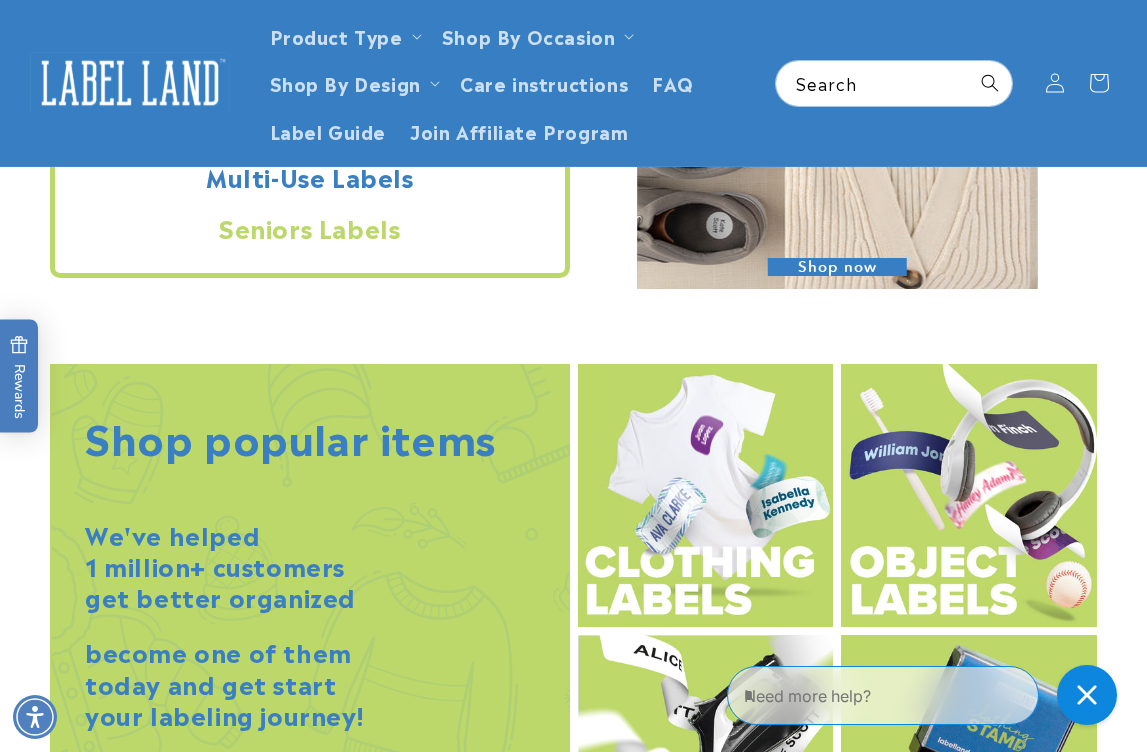 click at bounding box center (706, 495) 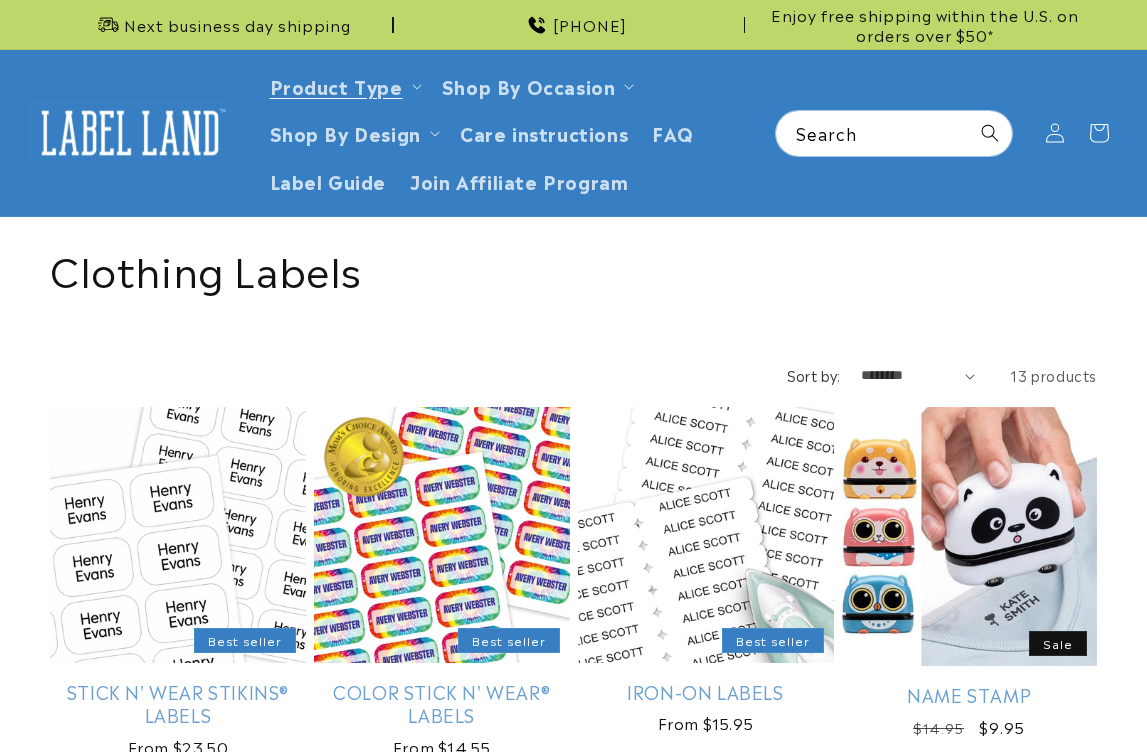 scroll, scrollTop: 0, scrollLeft: 0, axis: both 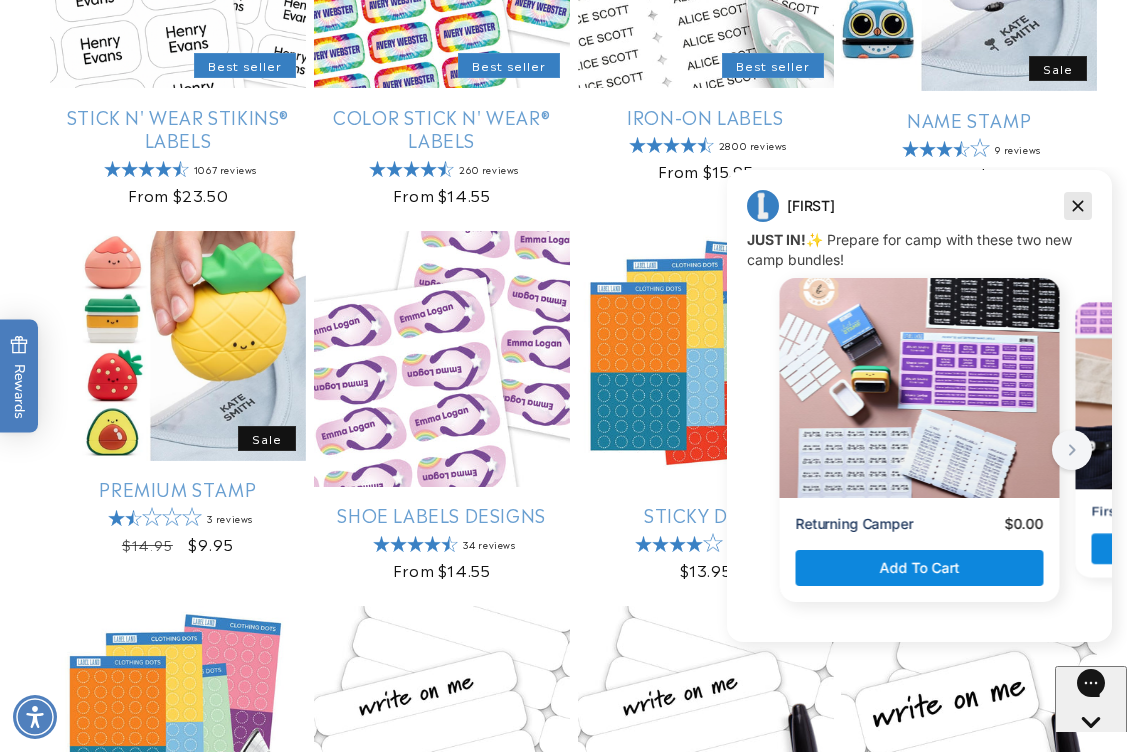 click 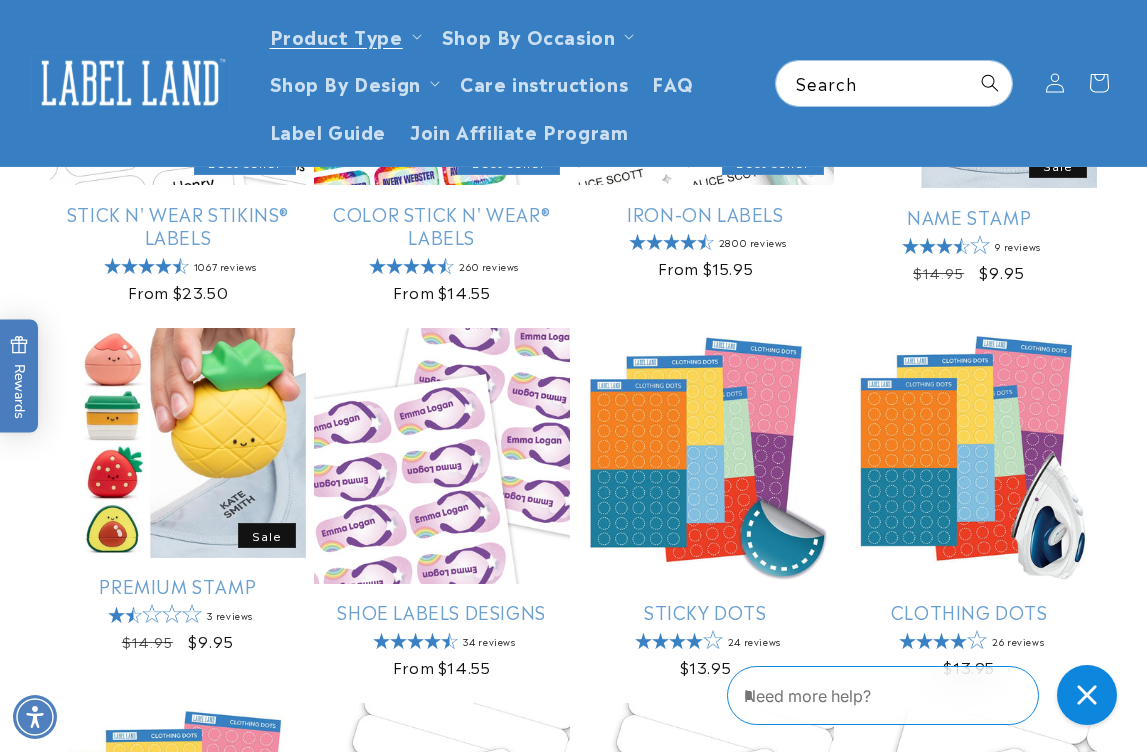 scroll, scrollTop: 0, scrollLeft: 0, axis: both 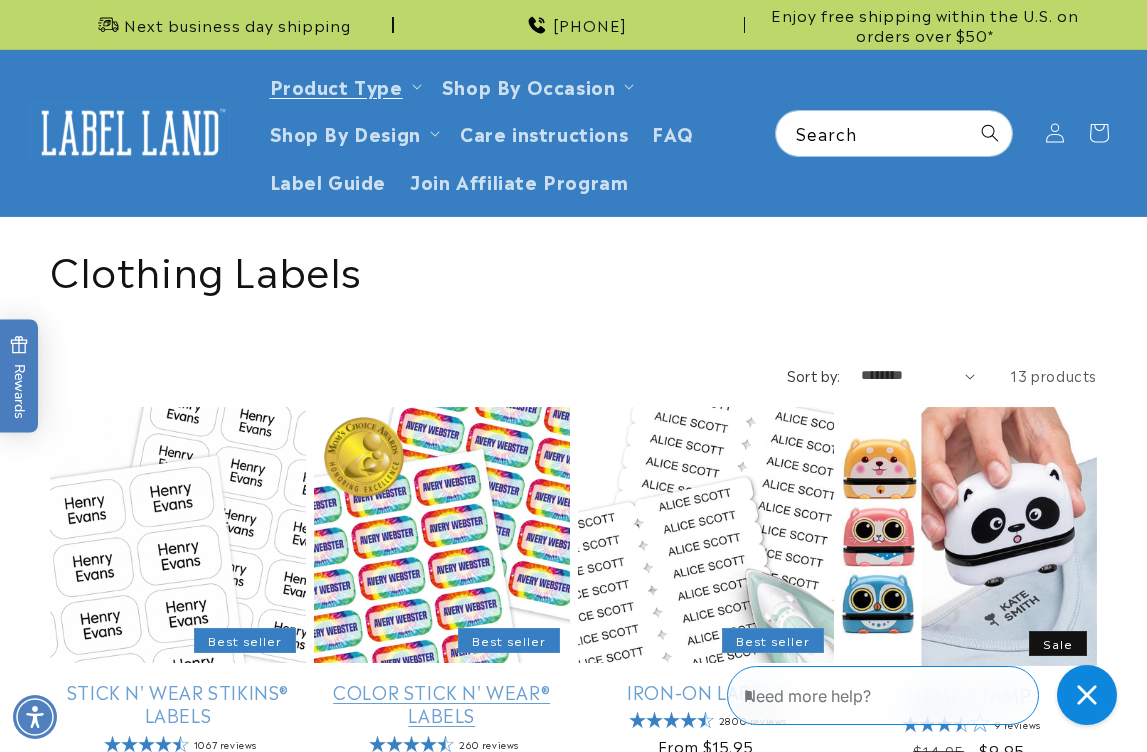 click on "Color Stick N' Wear® Labels" at bounding box center [442, 703] 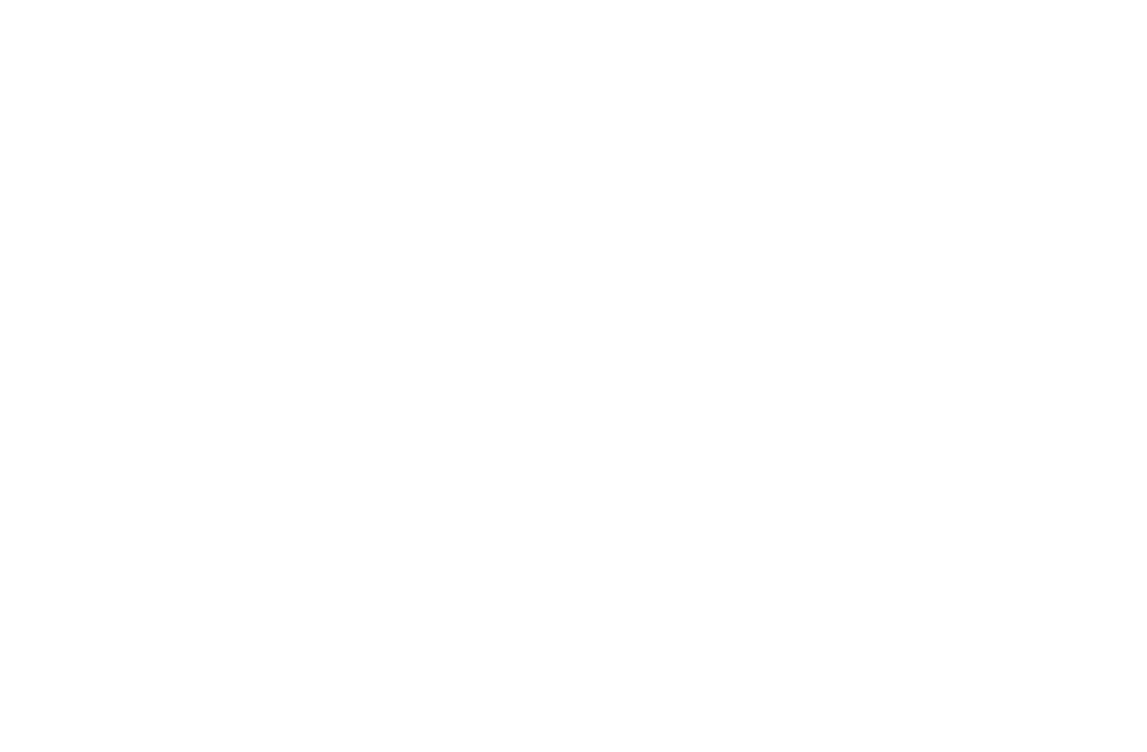 scroll, scrollTop: 0, scrollLeft: 0, axis: both 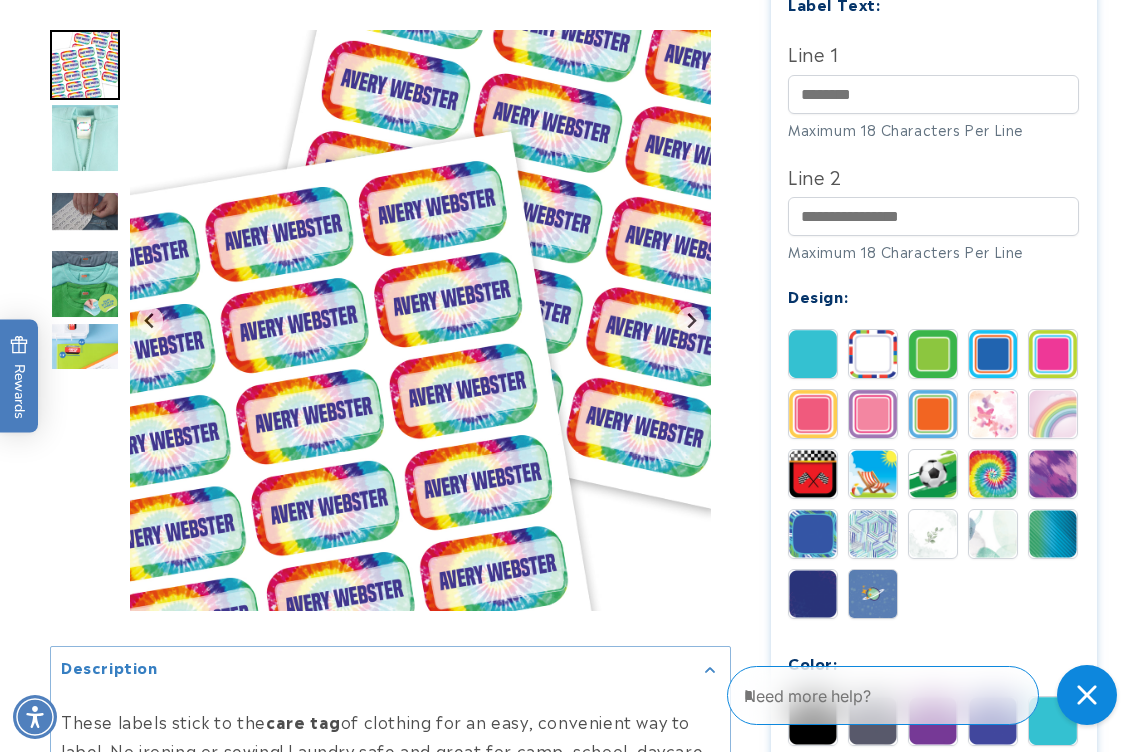 click at bounding box center (813, 354) 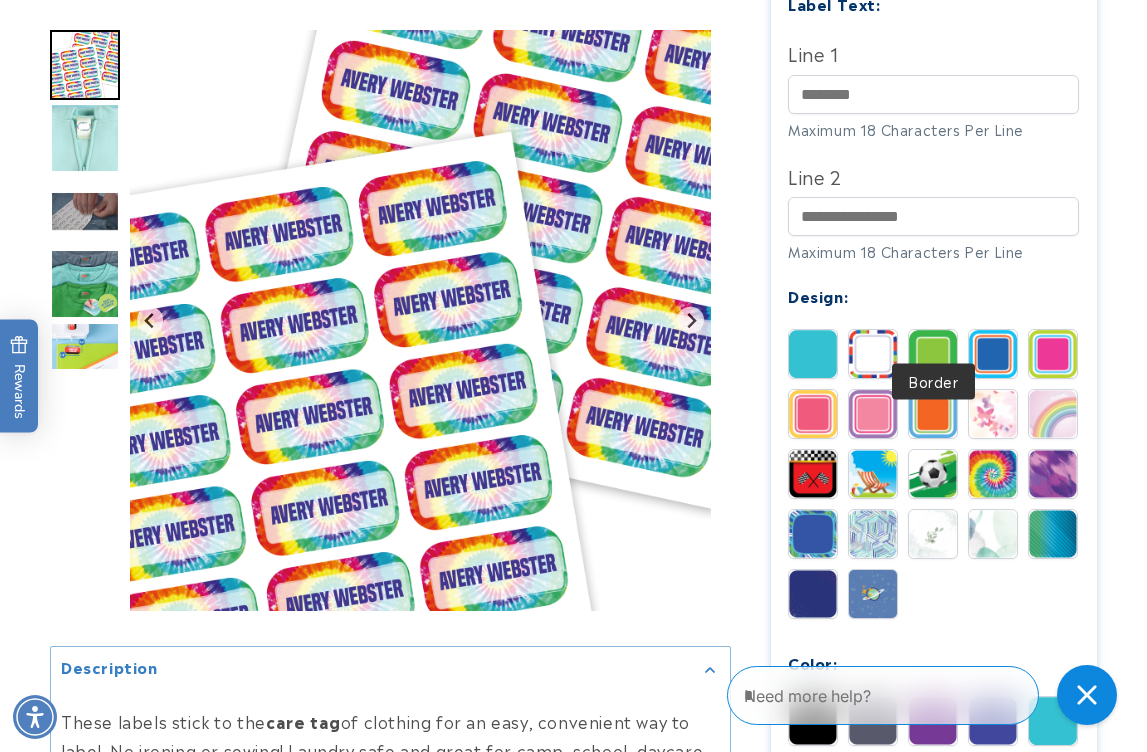 click at bounding box center (933, 354) 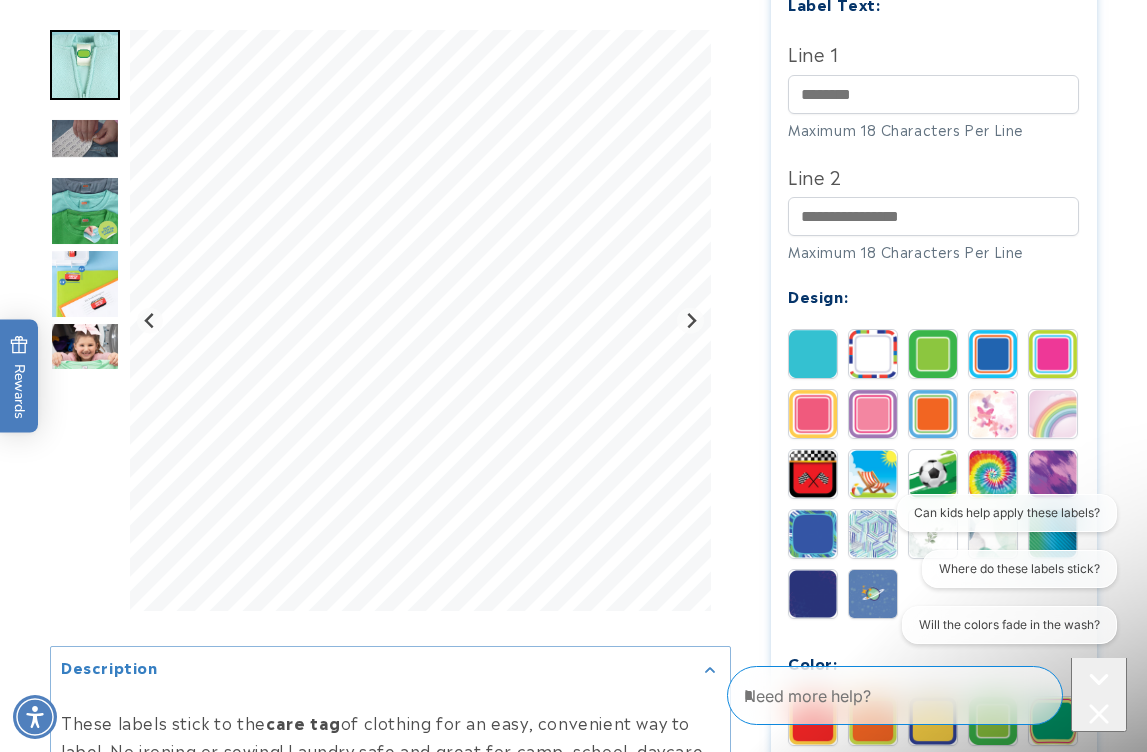 scroll, scrollTop: 0, scrollLeft: 0, axis: both 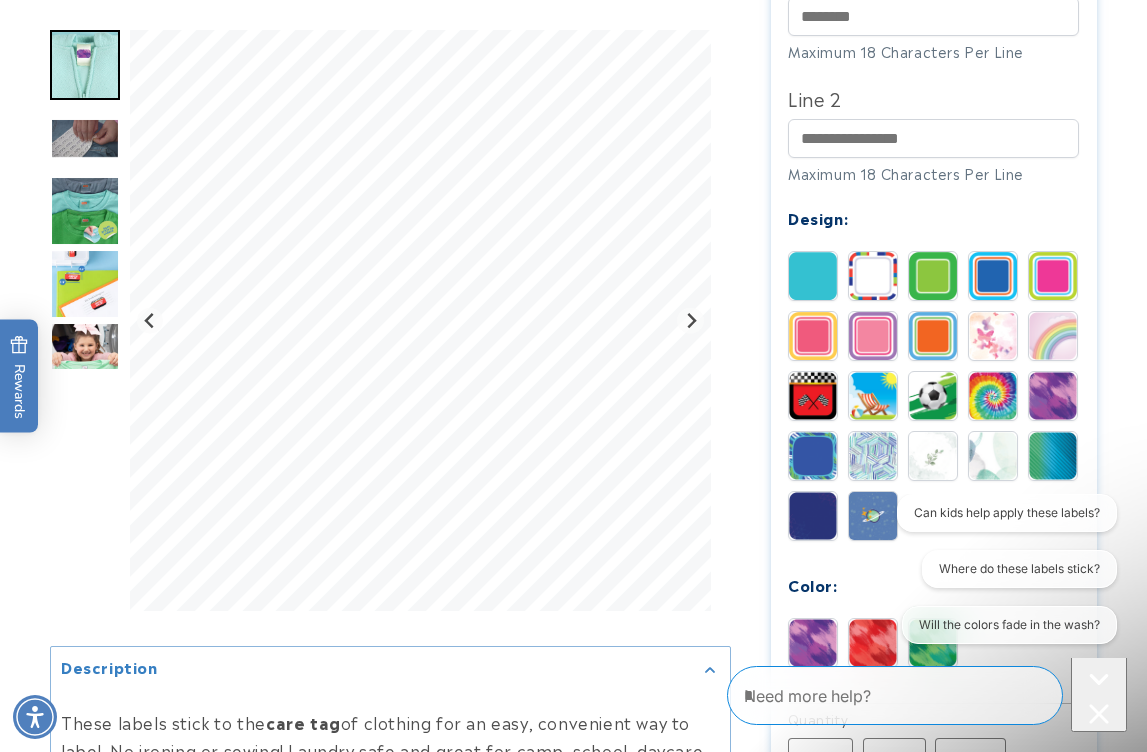 click at bounding box center [993, 456] 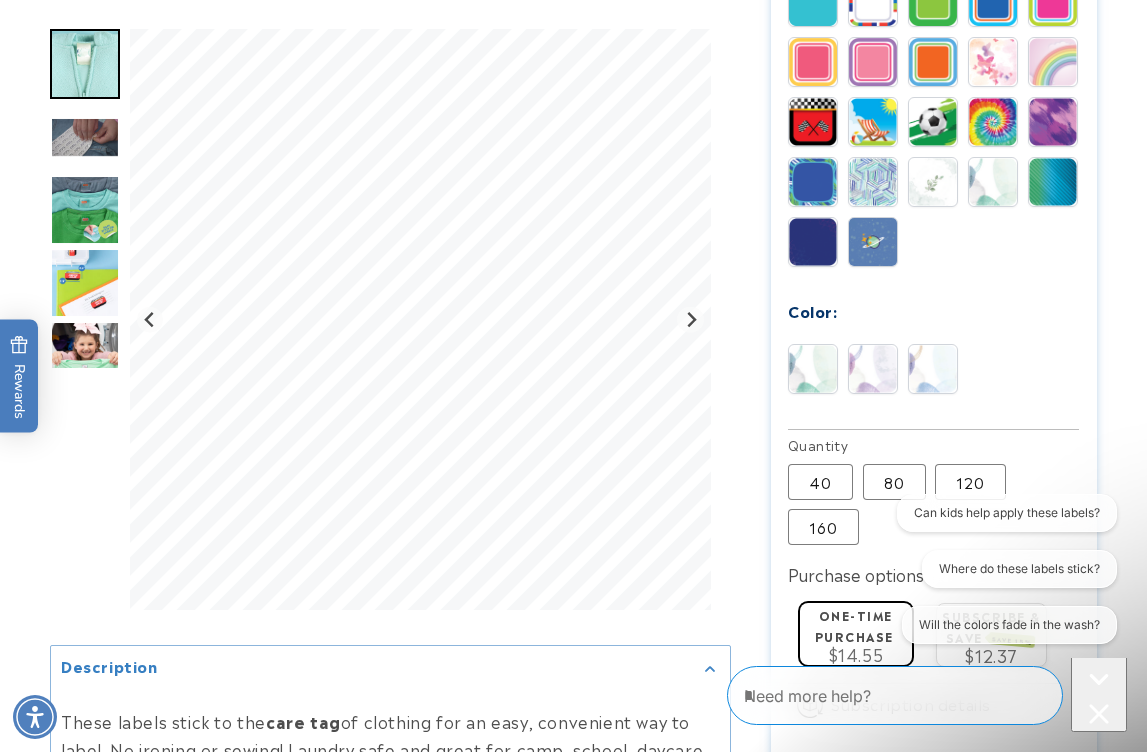scroll, scrollTop: 1155, scrollLeft: 0, axis: vertical 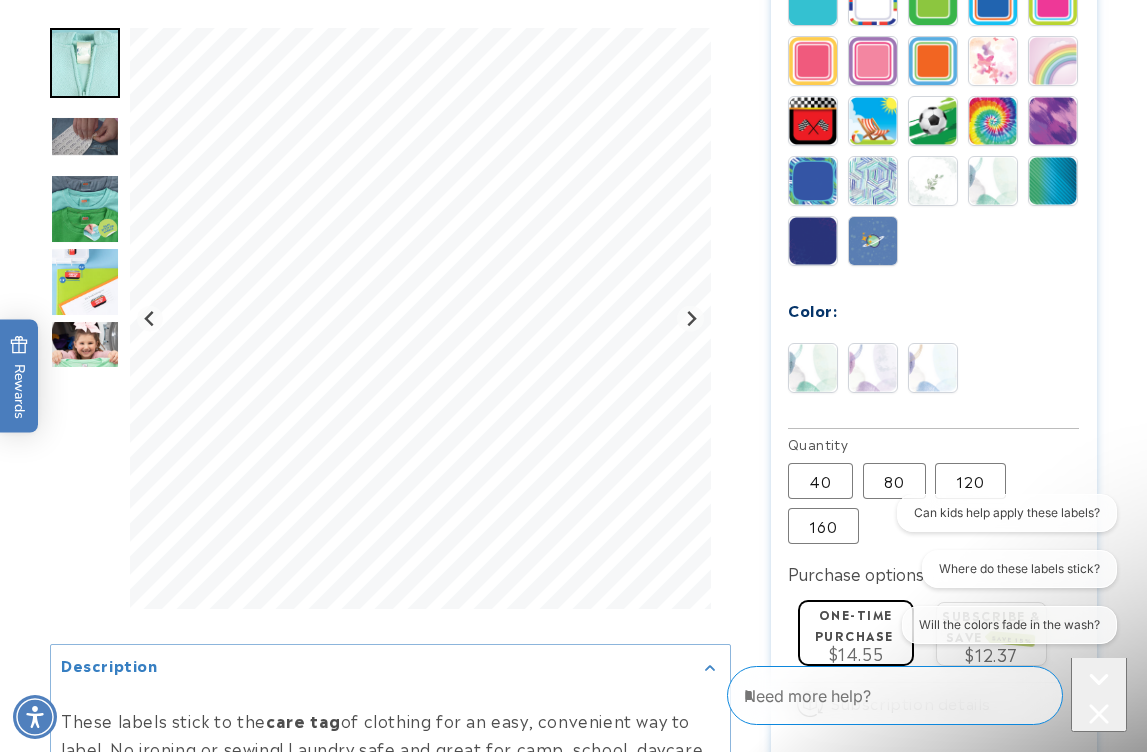 click at bounding box center (933, 368) 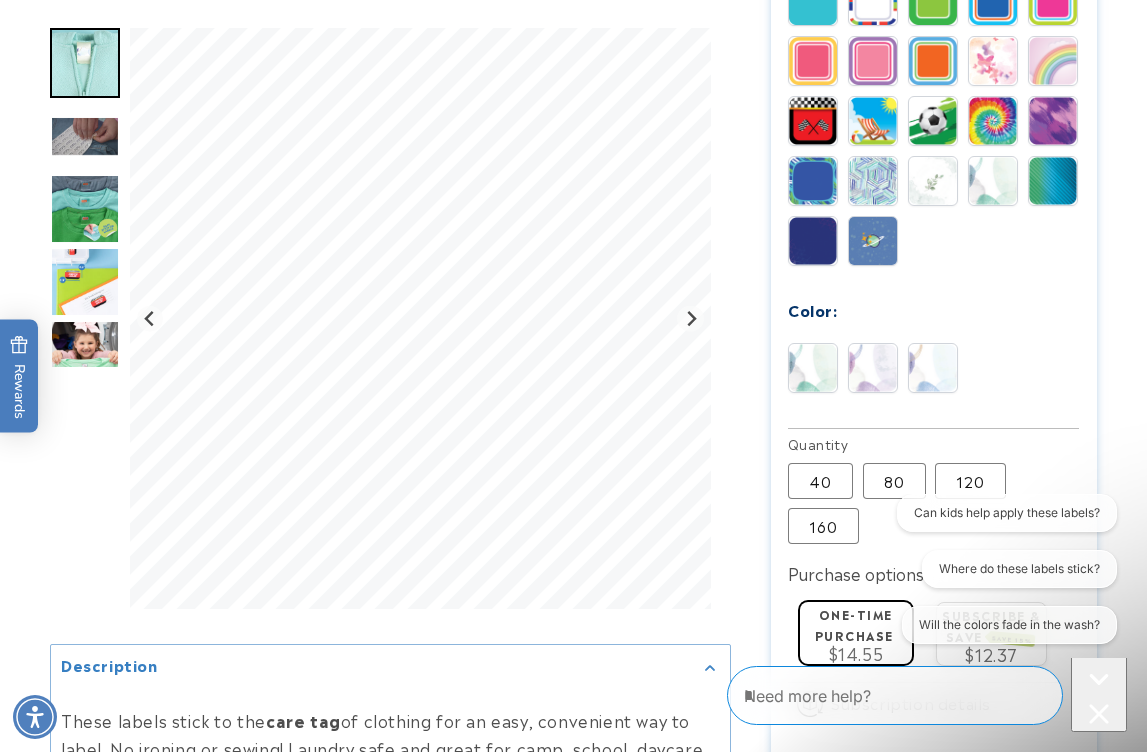 click at bounding box center [873, 368] 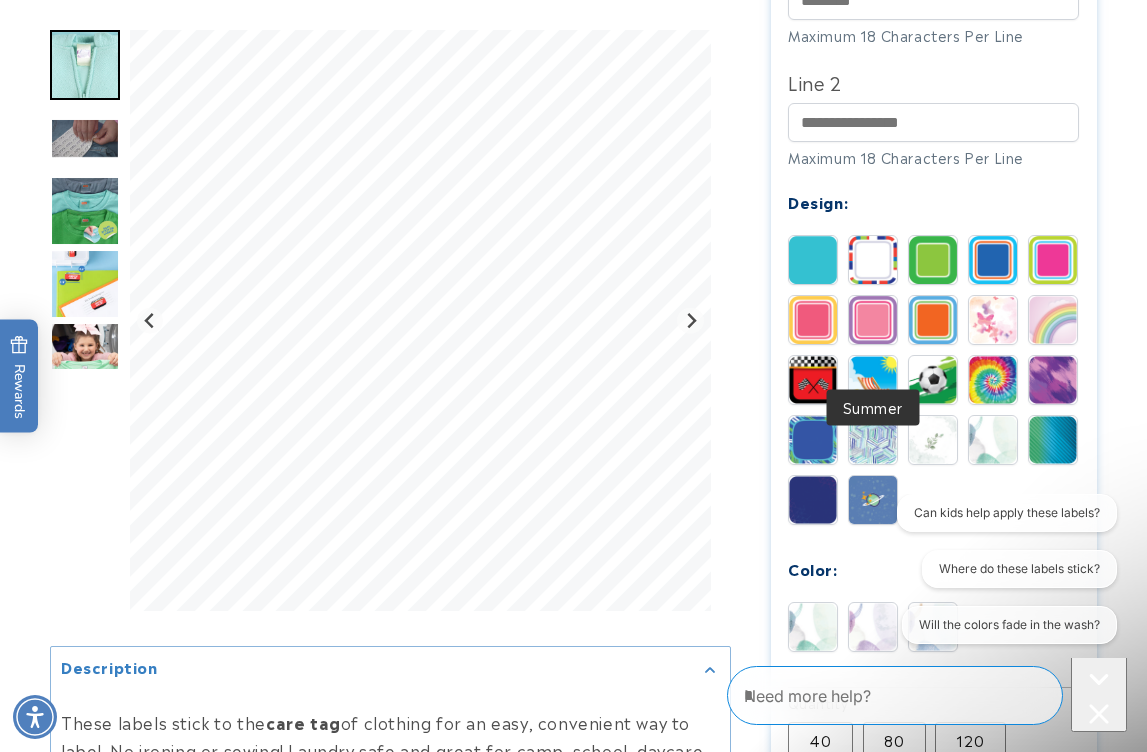 scroll, scrollTop: 898, scrollLeft: 0, axis: vertical 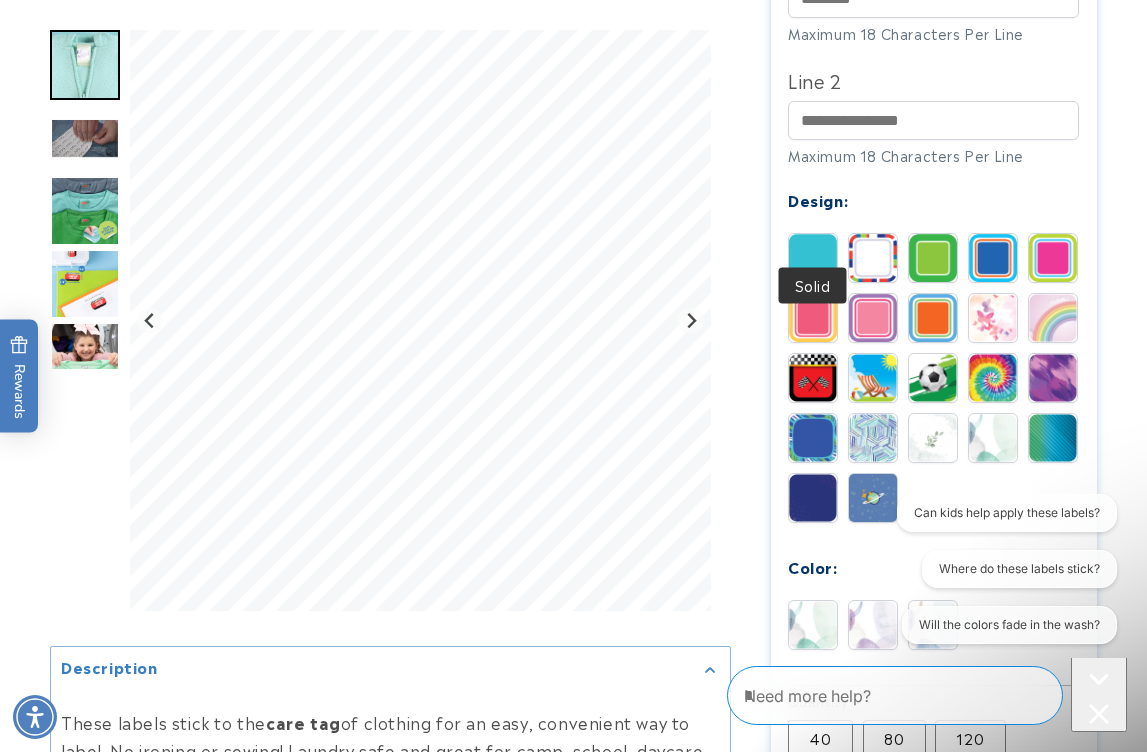 click at bounding box center (813, 258) 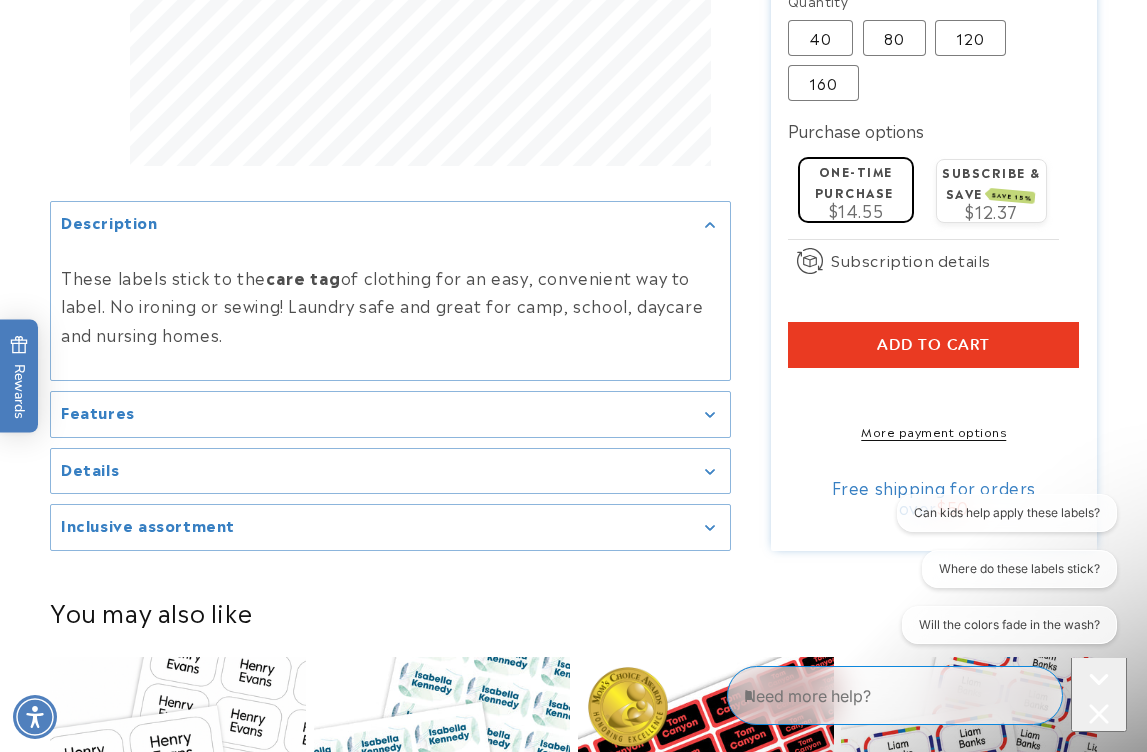 scroll, scrollTop: 1674, scrollLeft: 0, axis: vertical 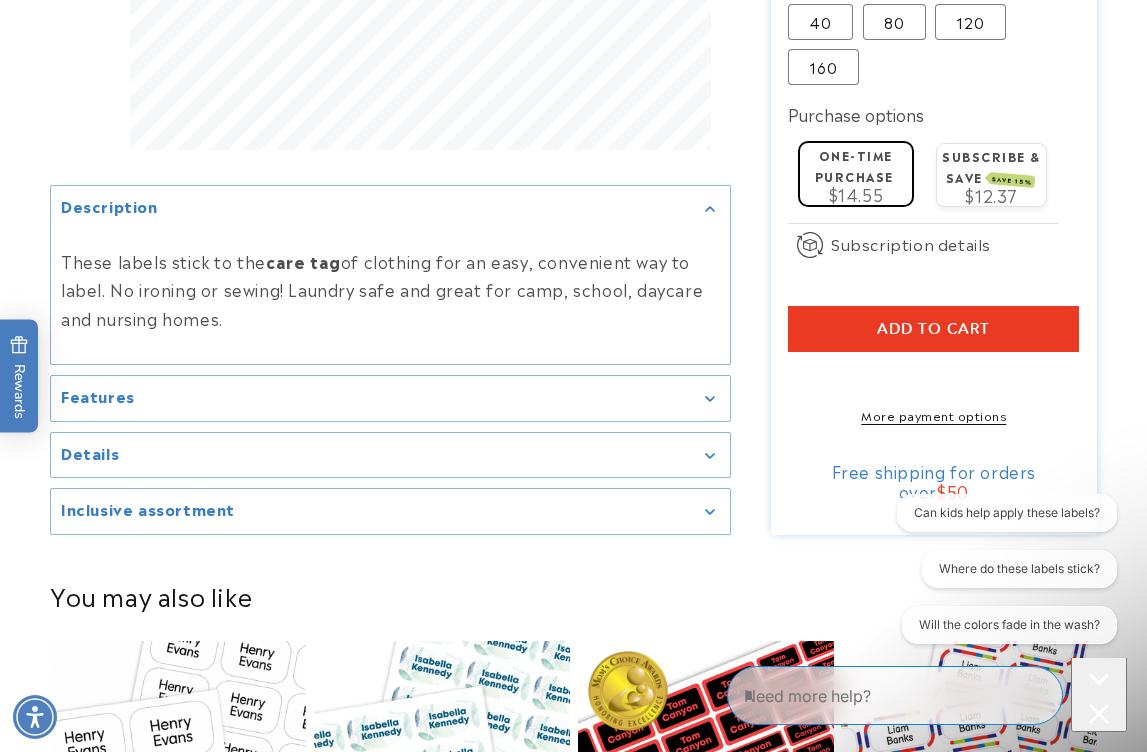 click on "Details" at bounding box center [390, 455] 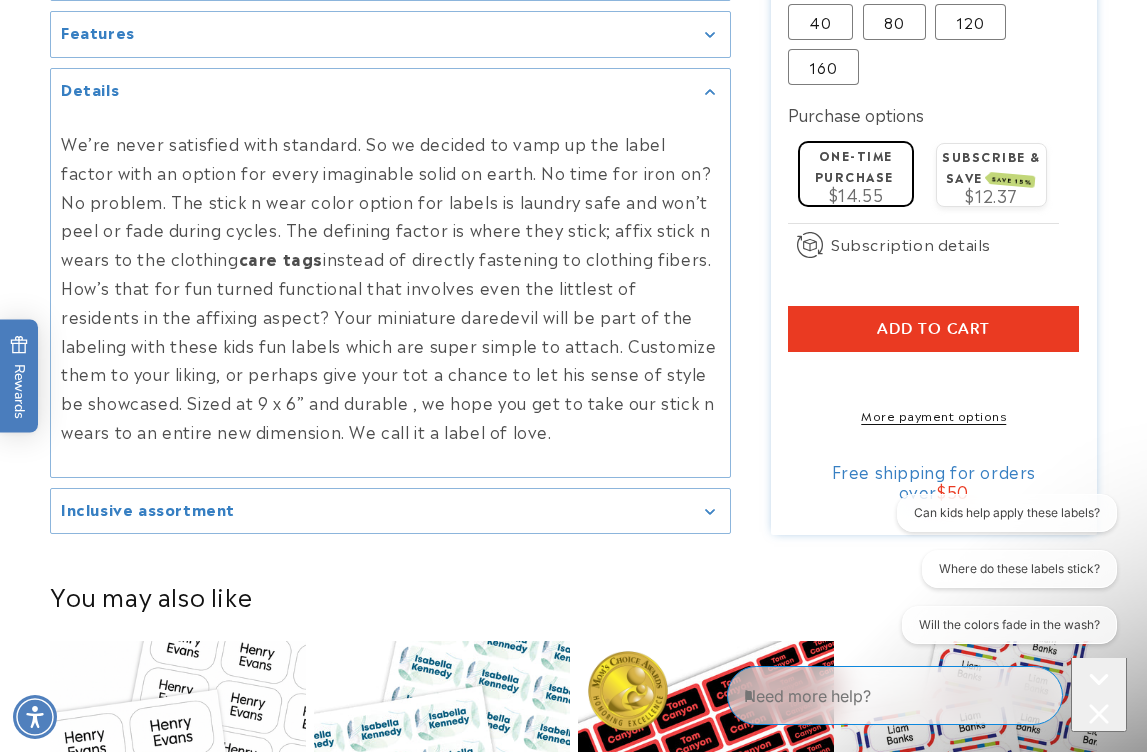 click on "Inclusive assortment" at bounding box center [390, 511] 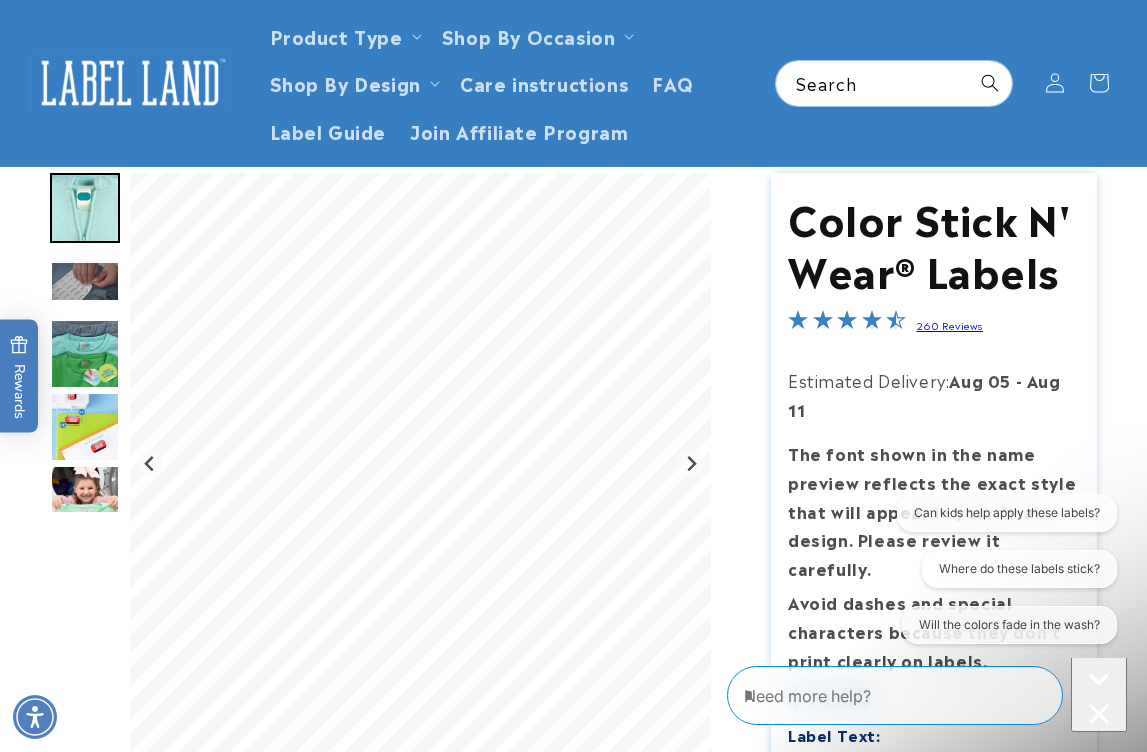 scroll, scrollTop: 0, scrollLeft: 0, axis: both 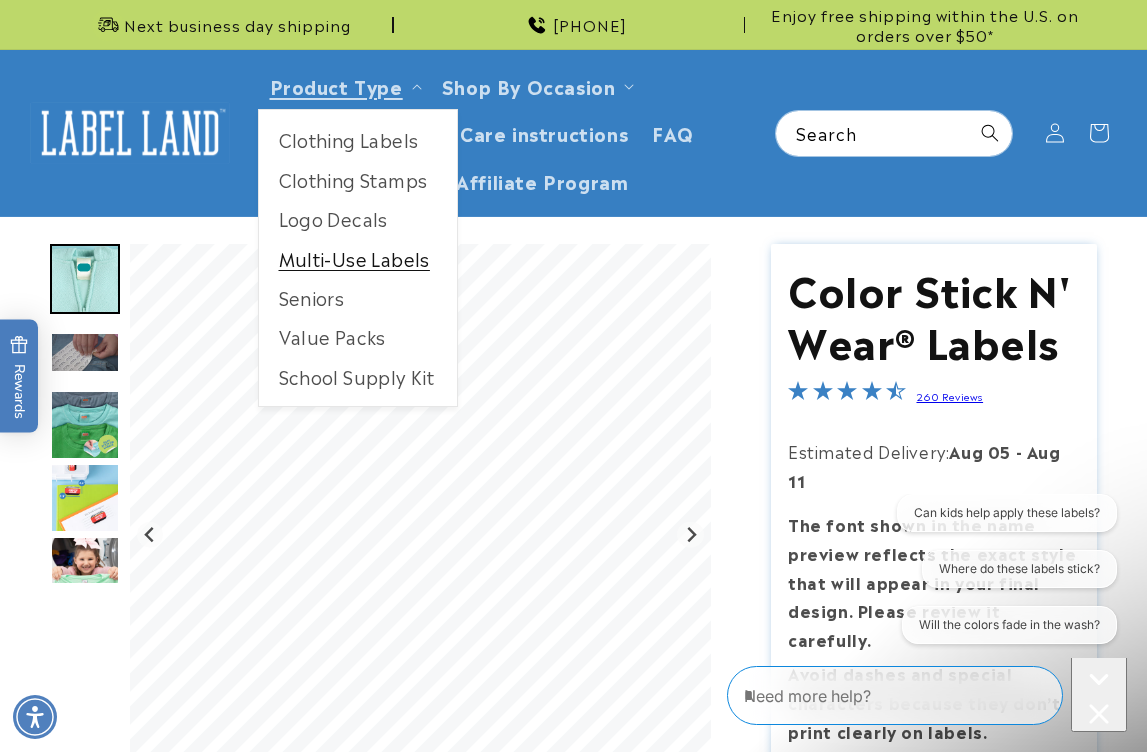 click on "Multi-Use Labels" at bounding box center [358, 258] 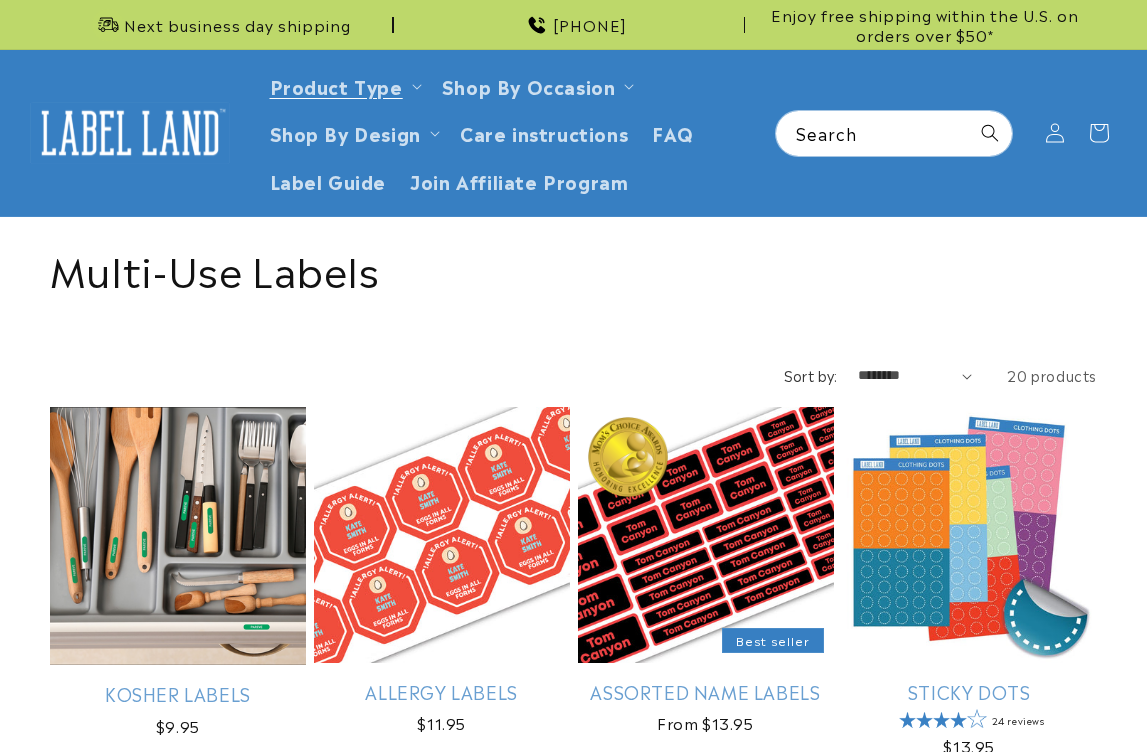 scroll, scrollTop: 0, scrollLeft: 0, axis: both 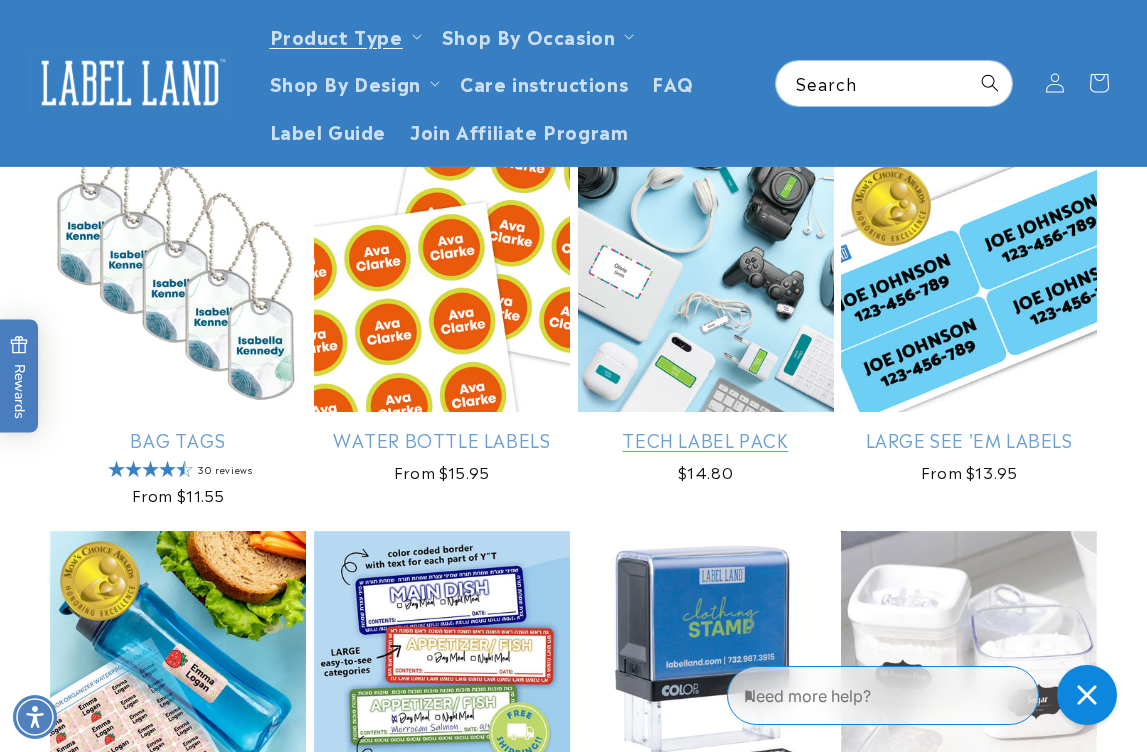 click on "Tech Label Pack" at bounding box center [706, 439] 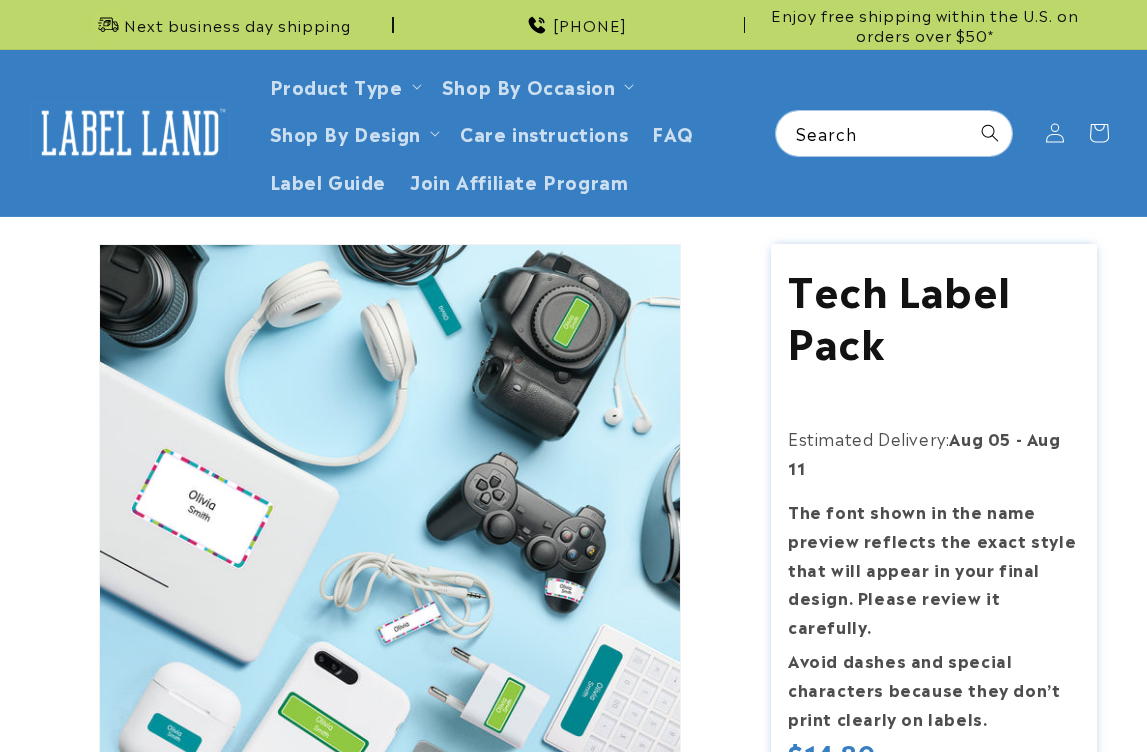 scroll, scrollTop: 0, scrollLeft: 0, axis: both 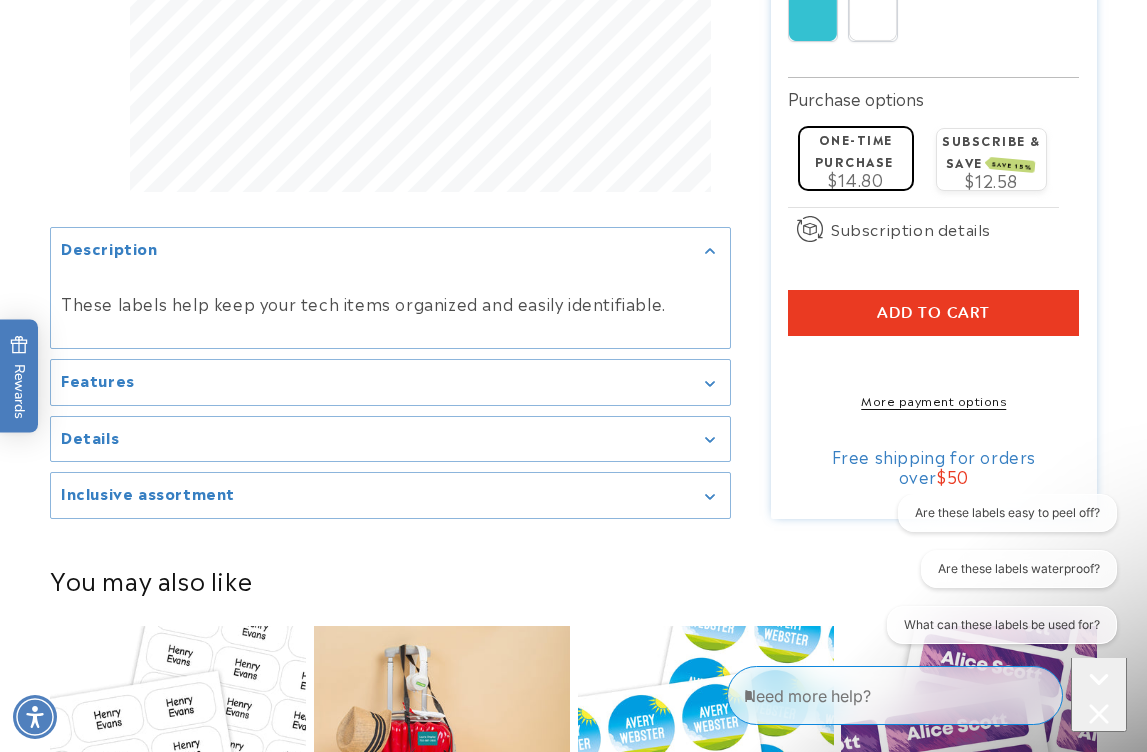 click on "Features" at bounding box center [390, 383] 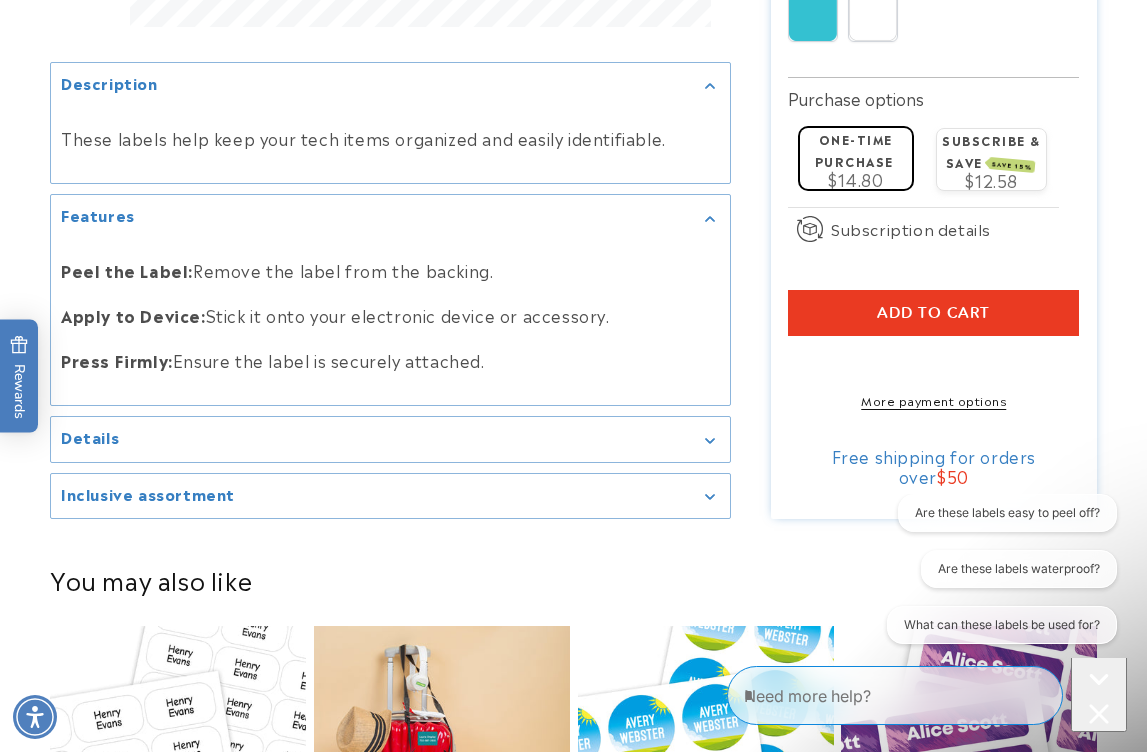 click on "Features
Peel the Label:  Remove the label from the backing. Apply to Device:  Stick it onto your electronic device or accessory. Press Firmly:  Ensure the label is securely attached." at bounding box center (390, 300) 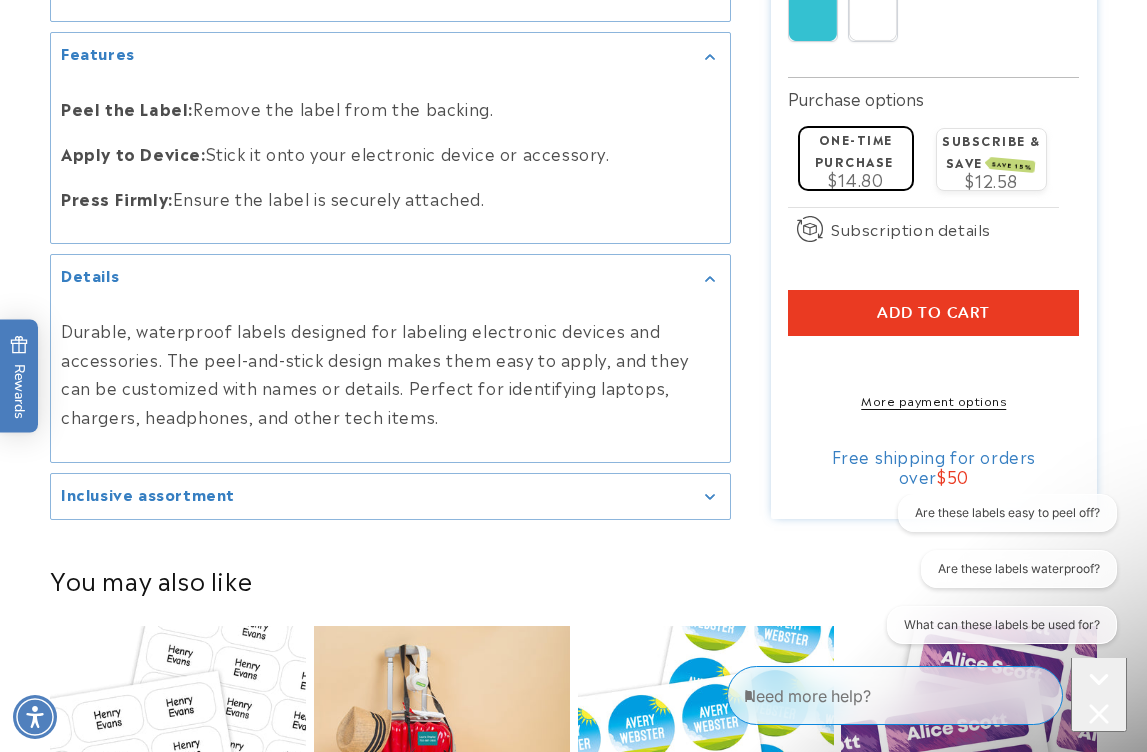 click on "Inclusive assortment" at bounding box center [390, 496] 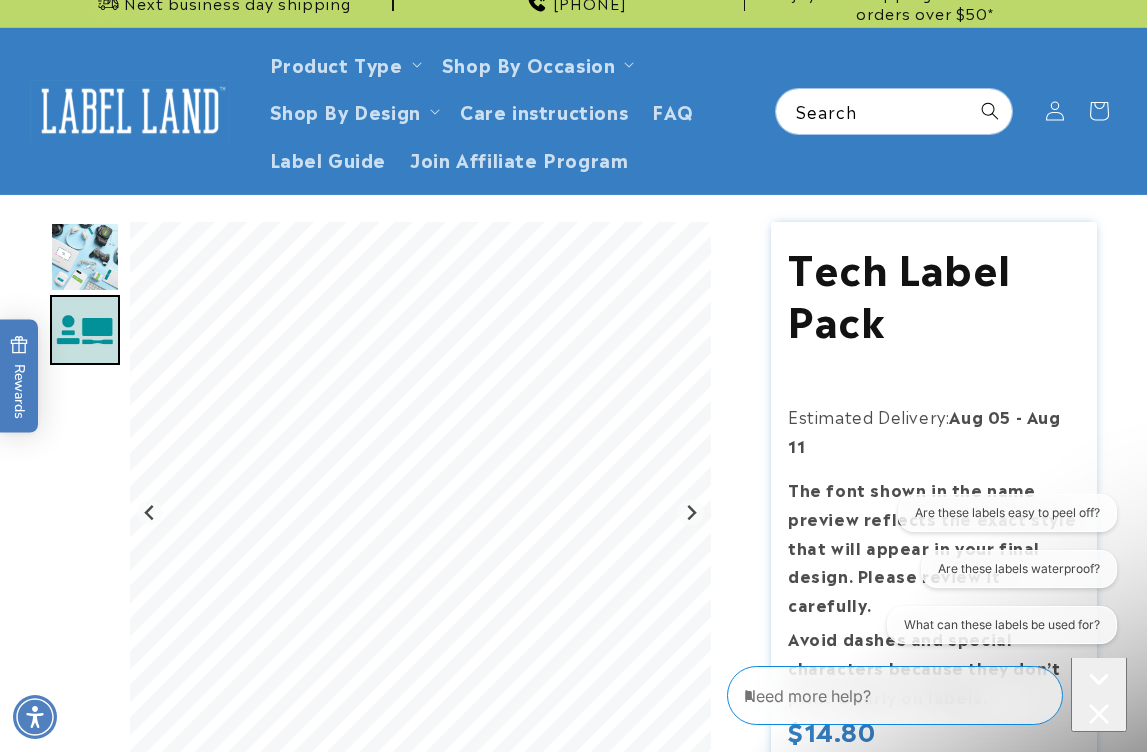 scroll, scrollTop: 0, scrollLeft: 0, axis: both 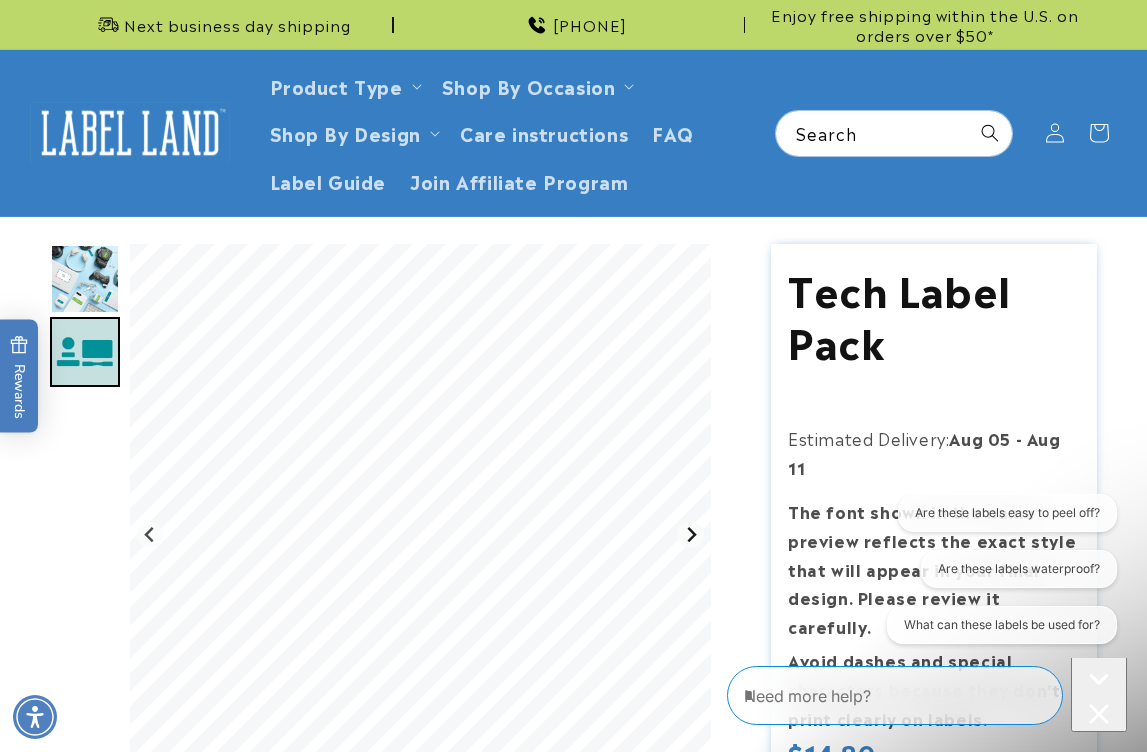 click at bounding box center (690, 534) 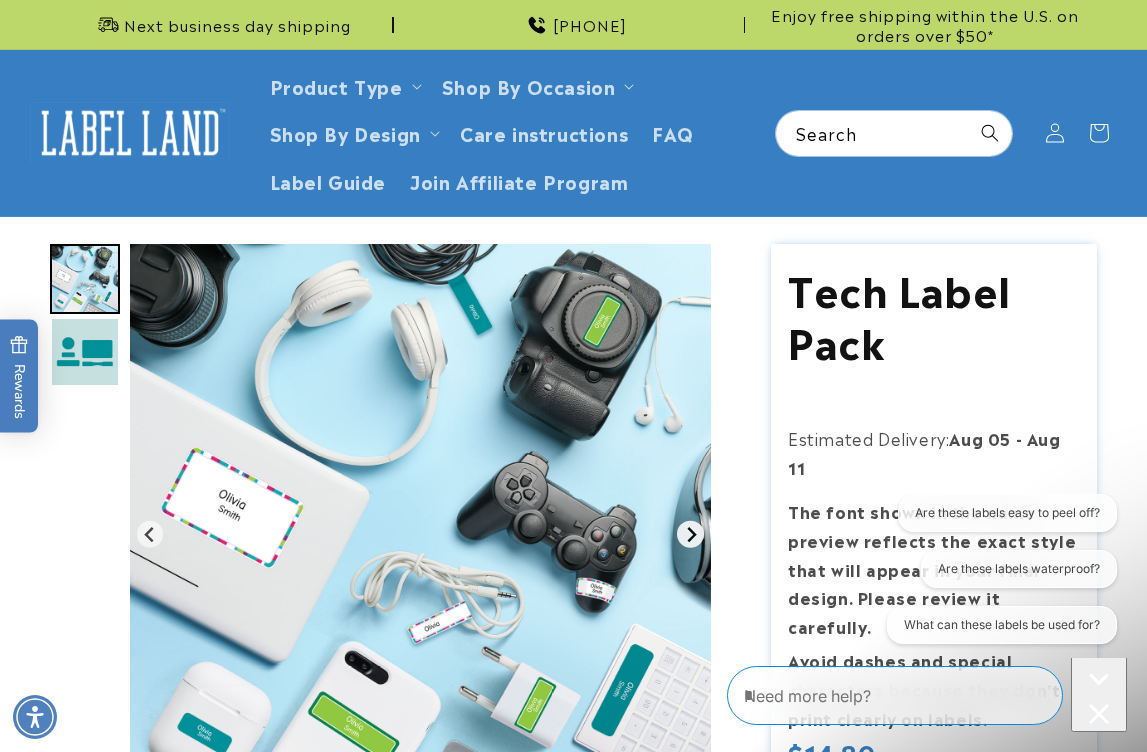 click 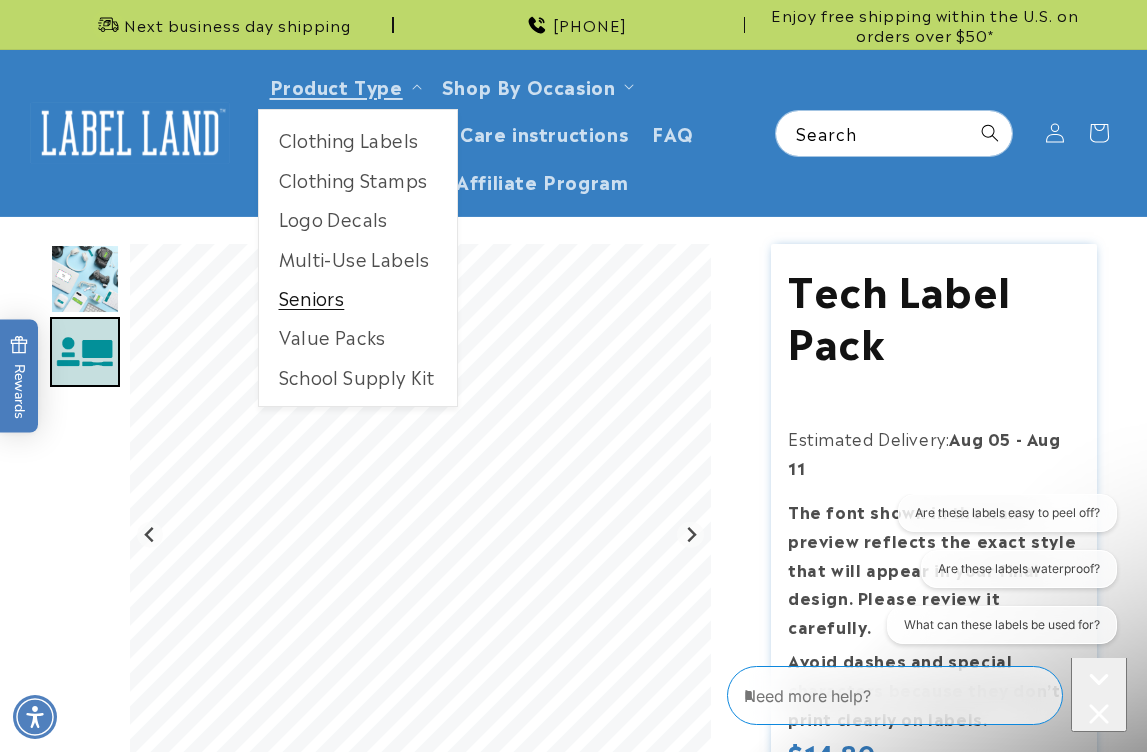 click on "Seniors" at bounding box center [358, 297] 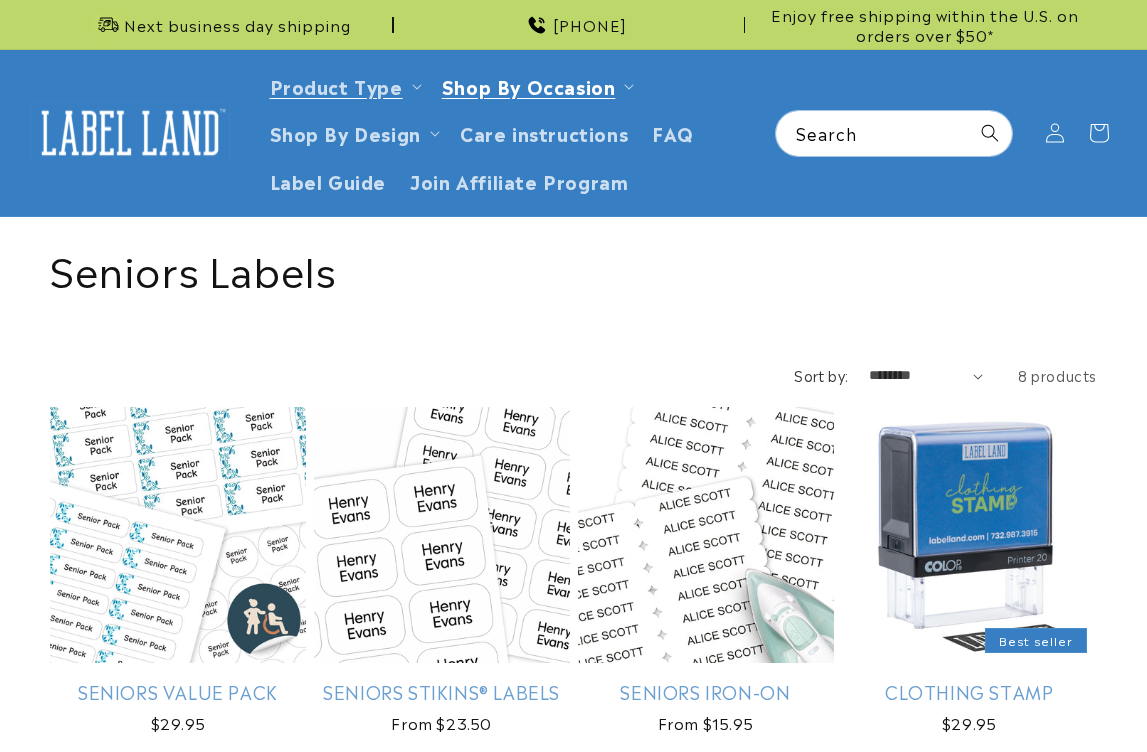 scroll, scrollTop: 0, scrollLeft: 0, axis: both 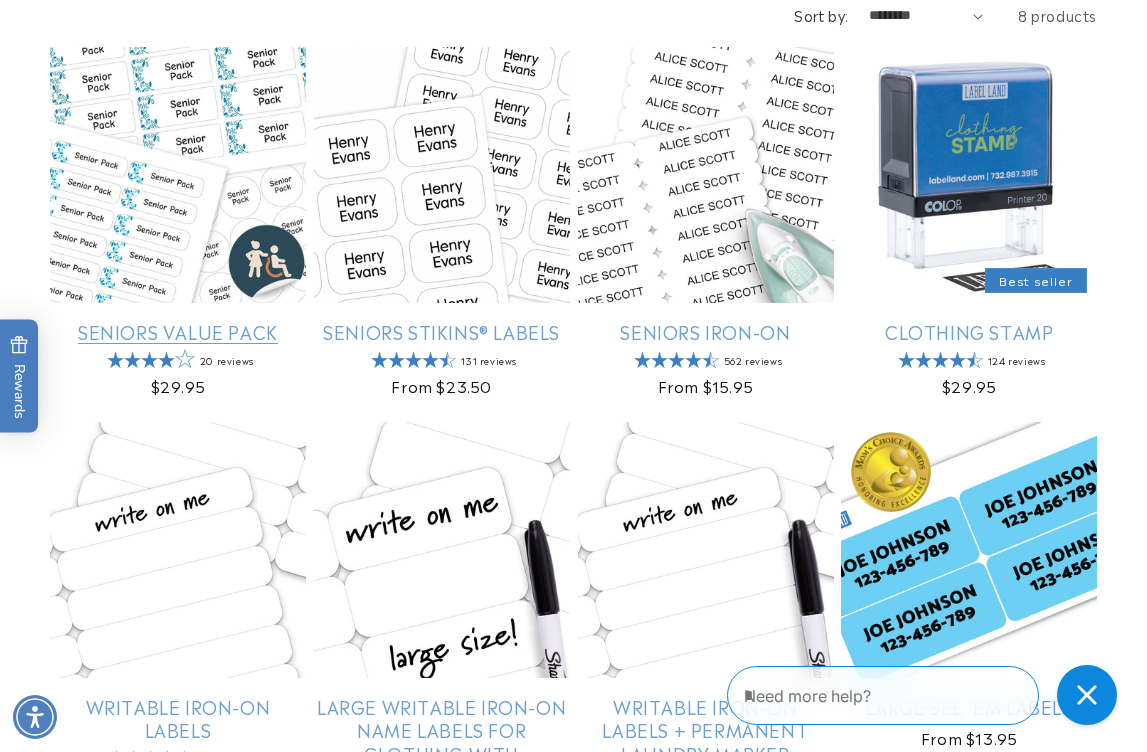 click on "Seniors Value Pack" at bounding box center (178, 331) 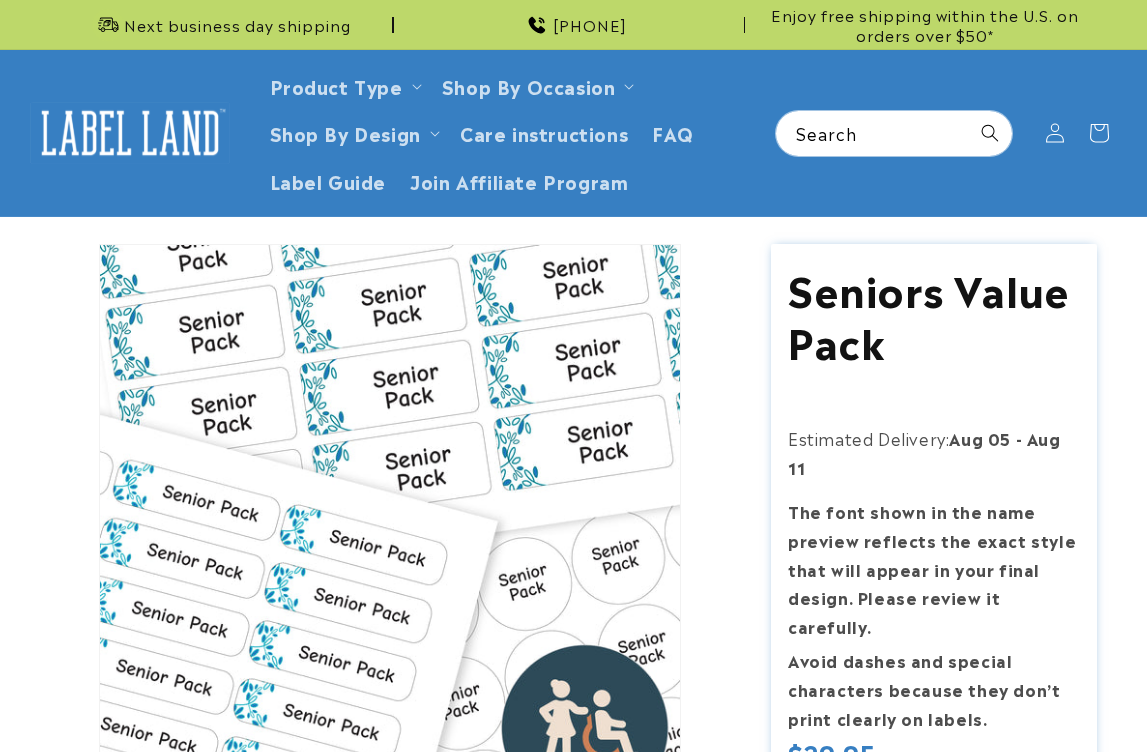 scroll, scrollTop: 0, scrollLeft: 0, axis: both 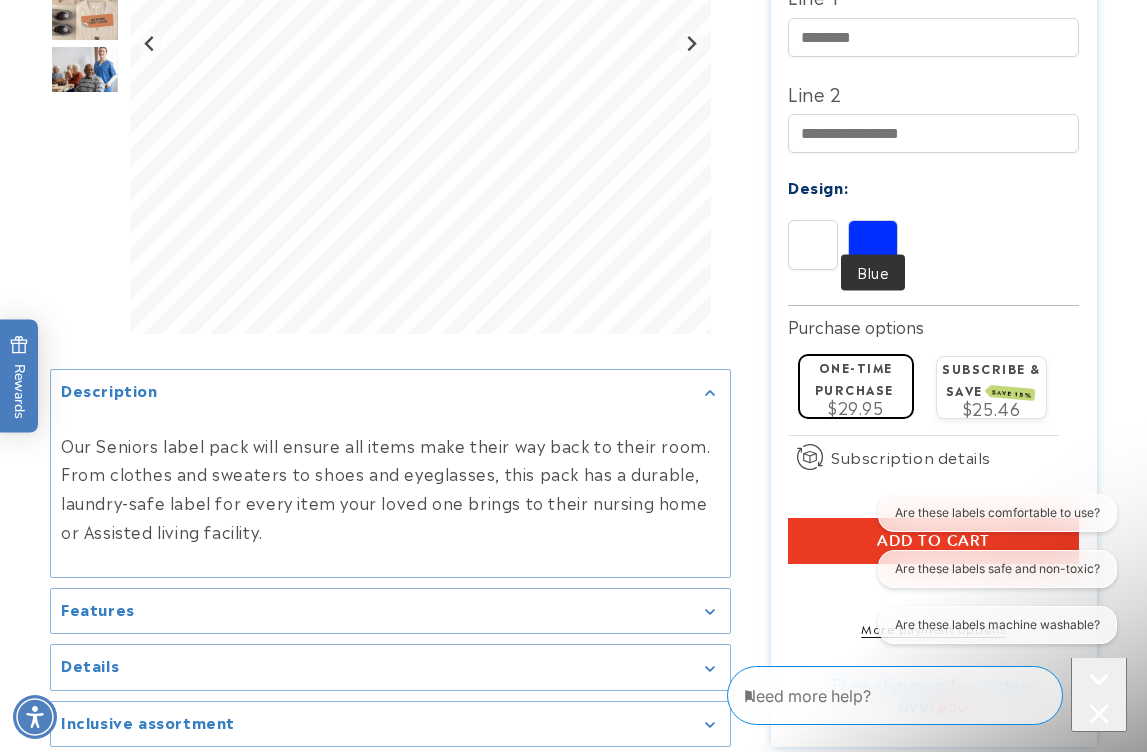 click at bounding box center (873, 245) 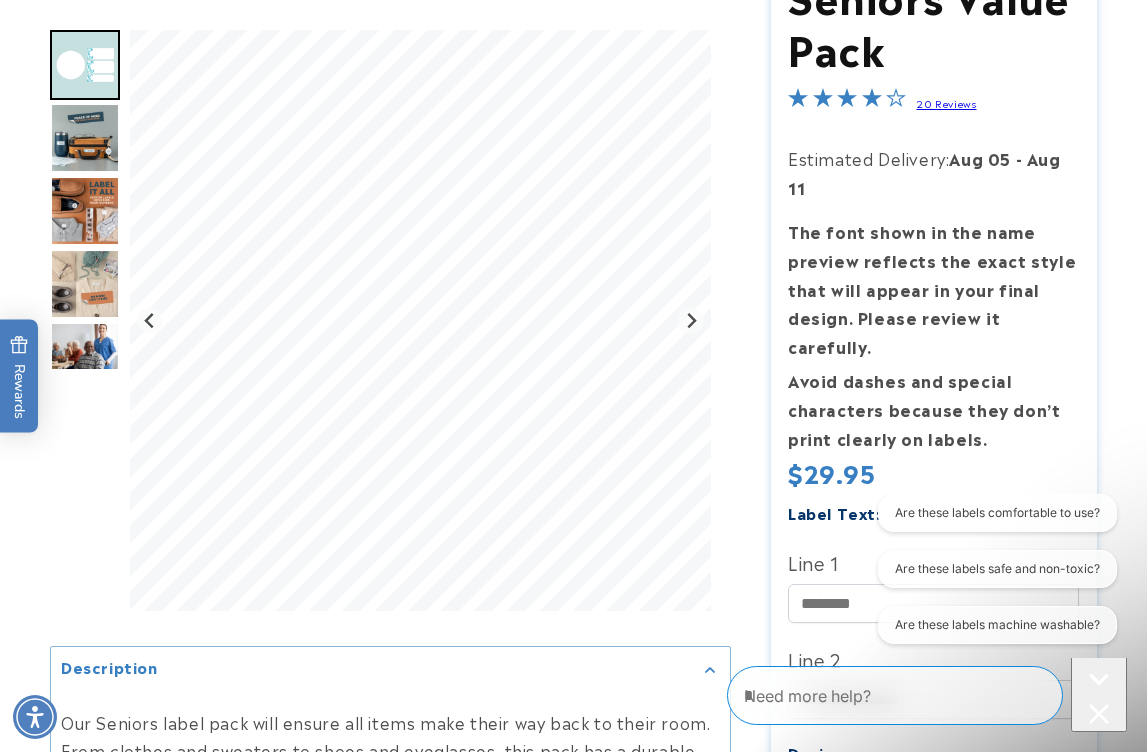scroll, scrollTop: 350, scrollLeft: 0, axis: vertical 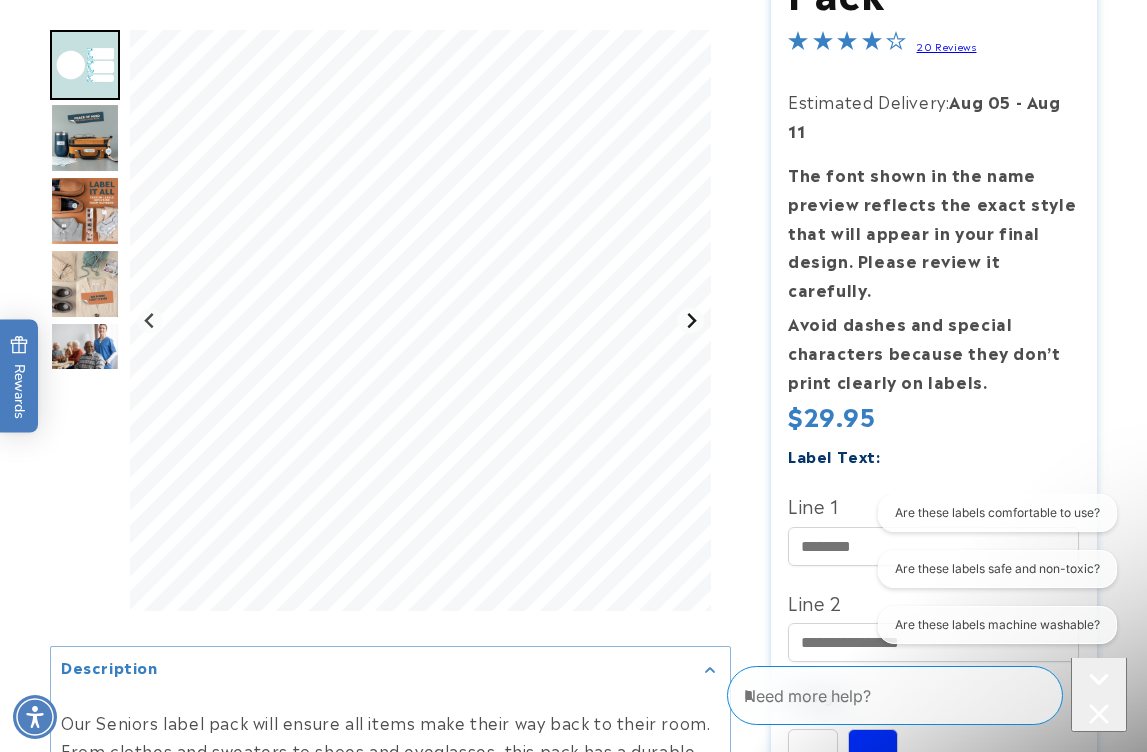 click 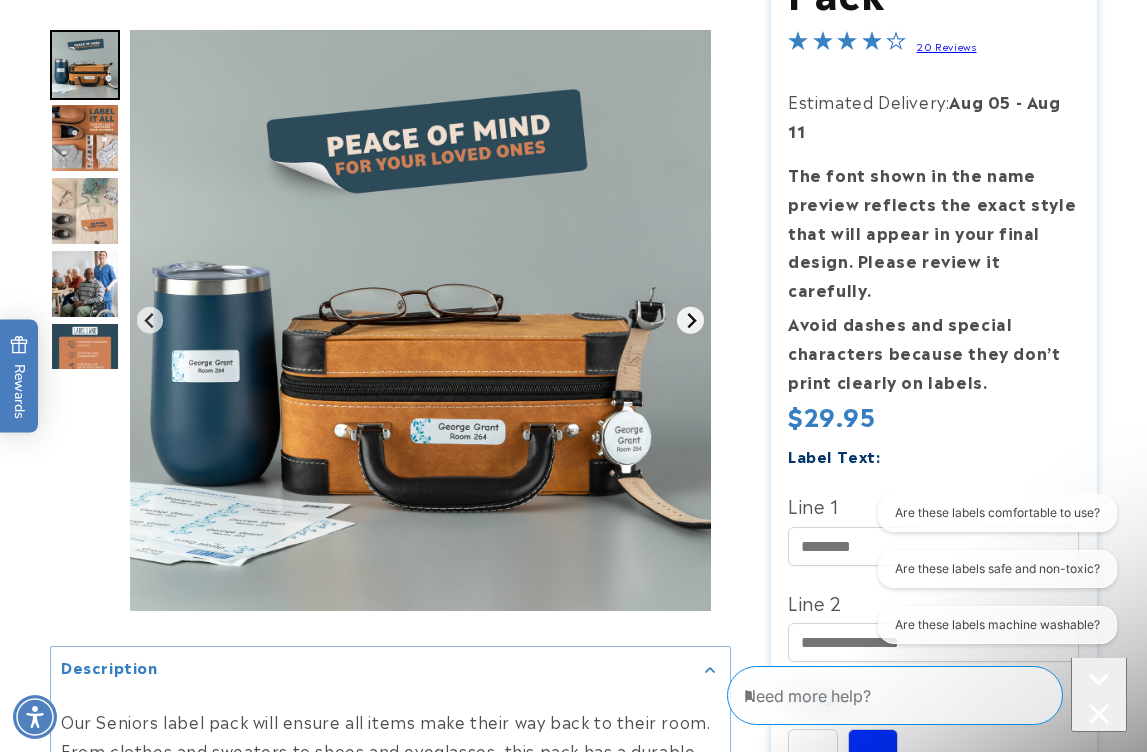 click 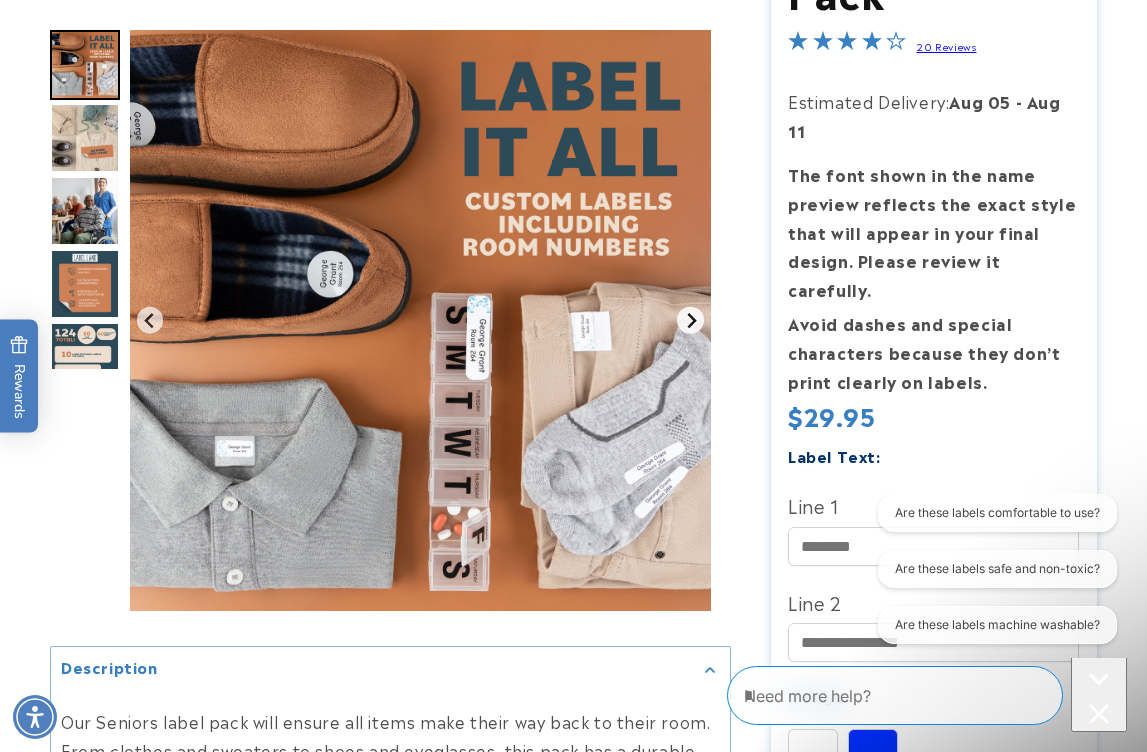 click 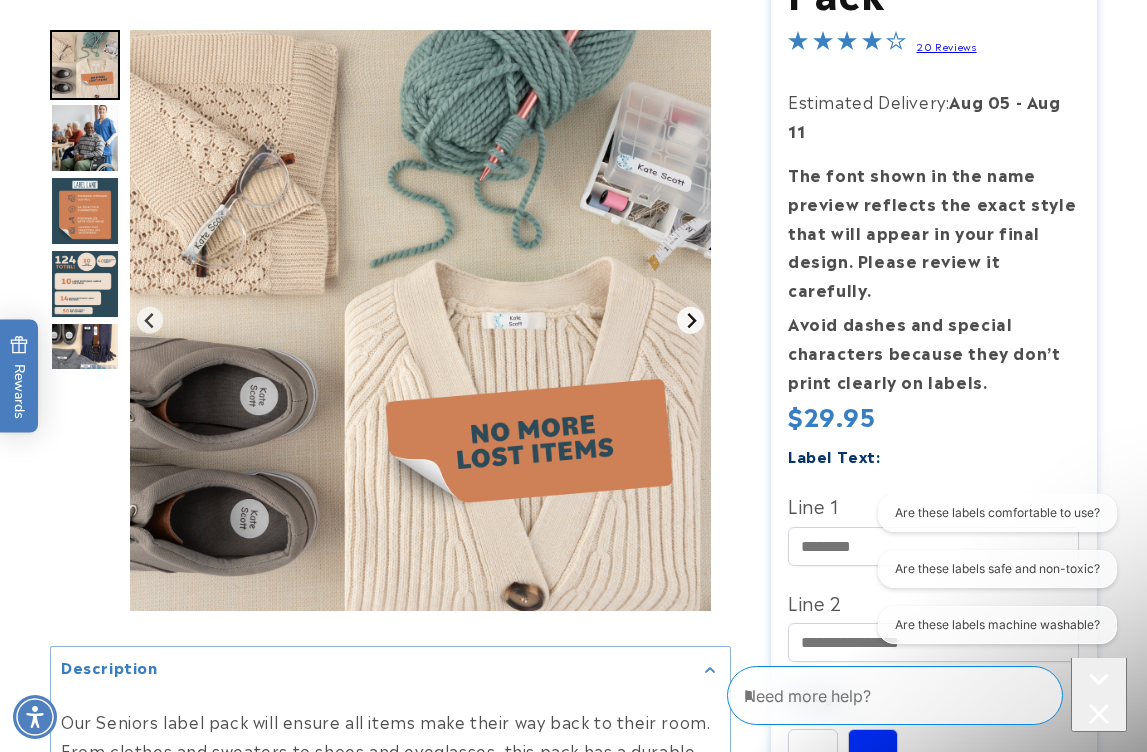 click 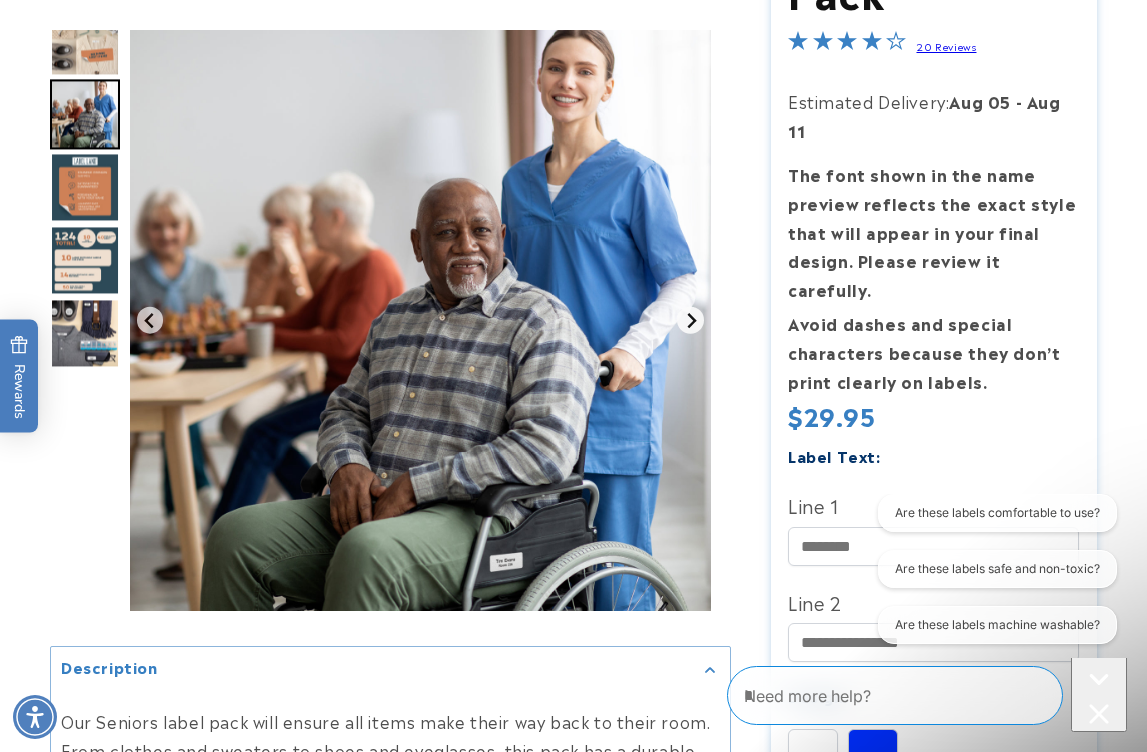 click 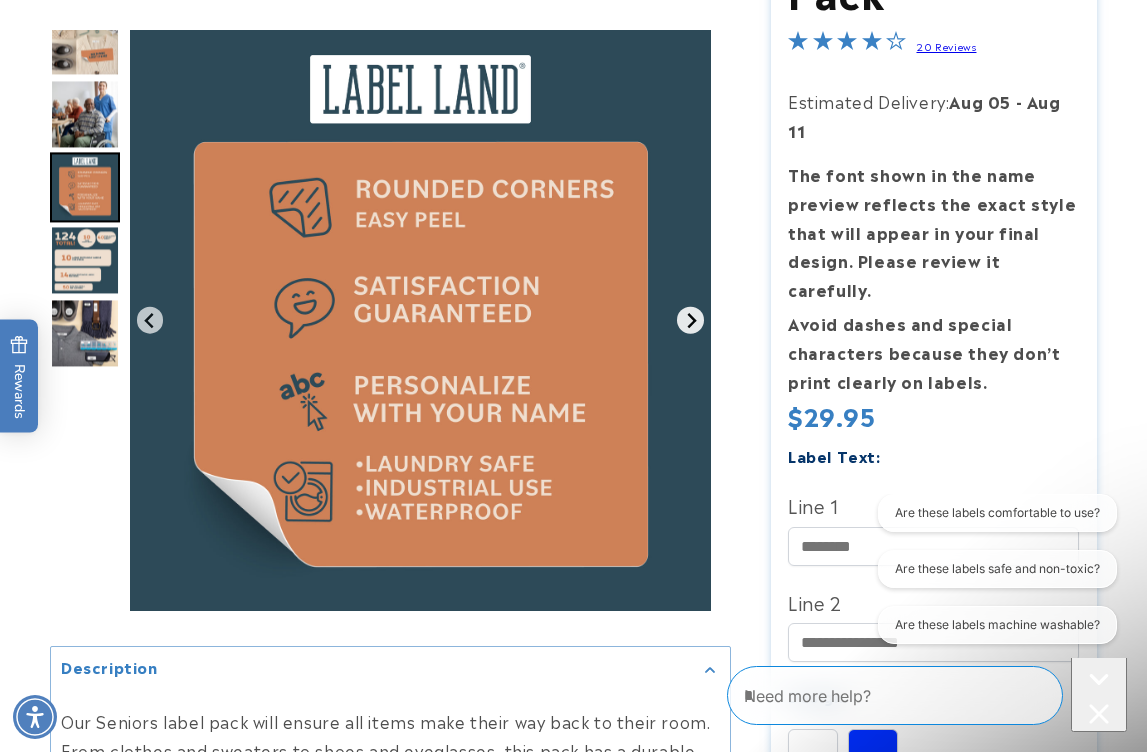 click 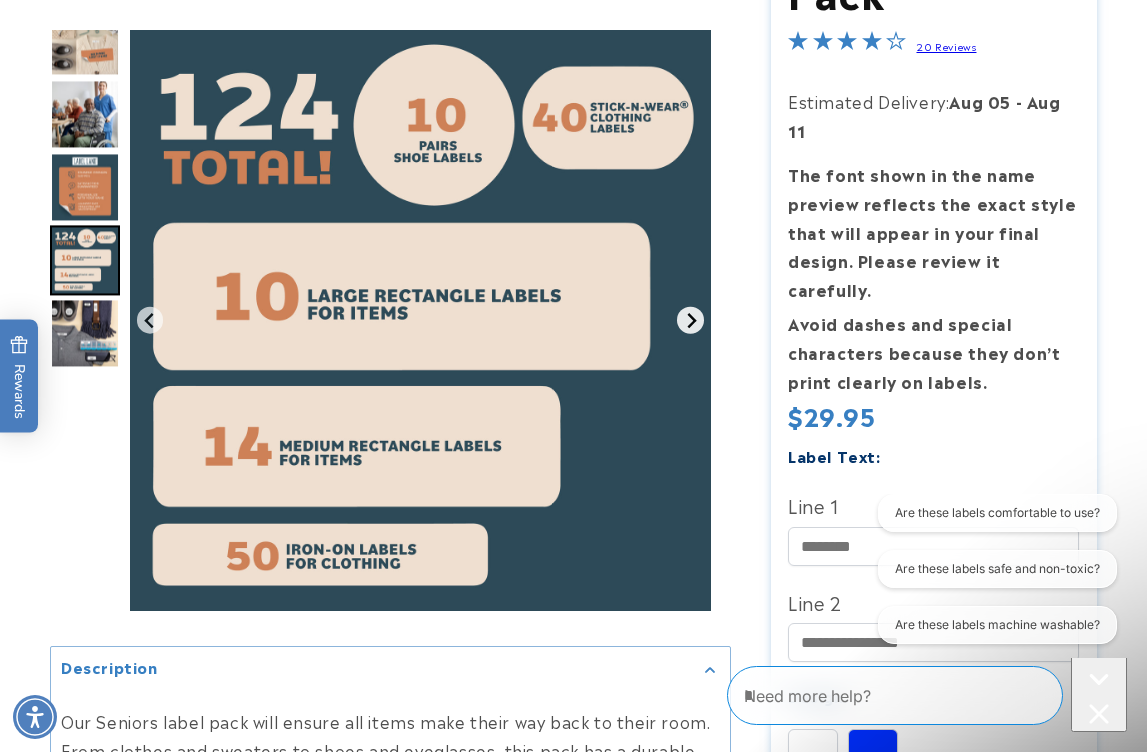 click 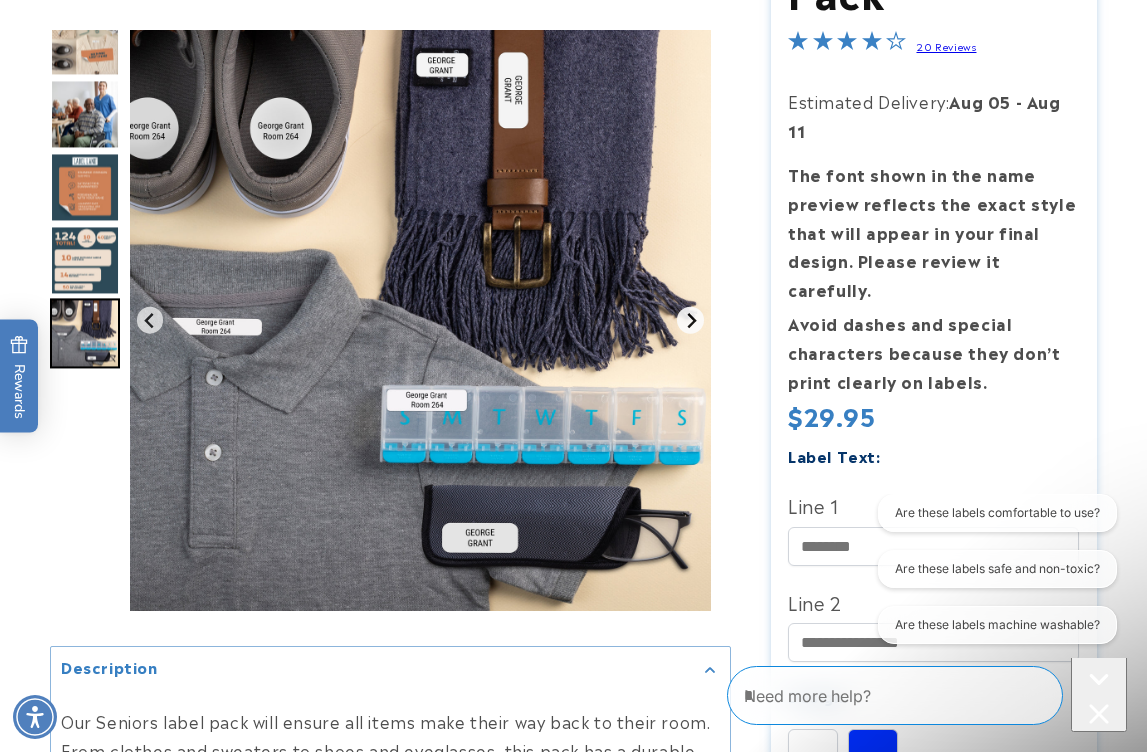 click 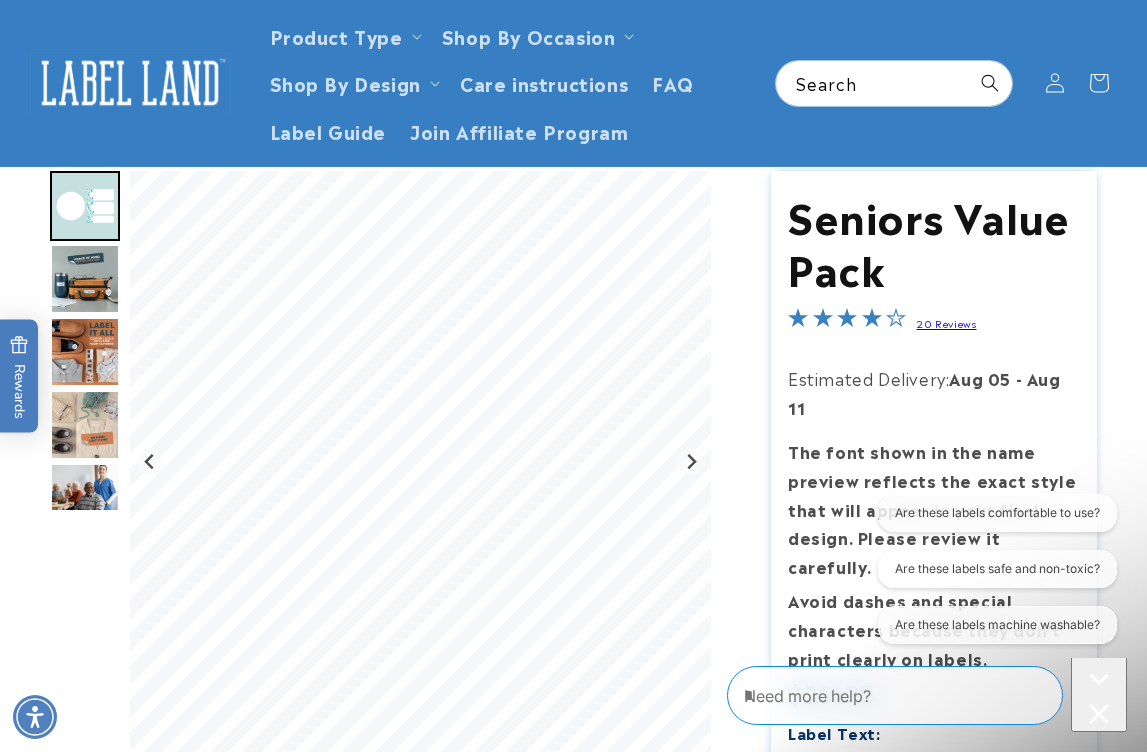 scroll, scrollTop: 0, scrollLeft: 0, axis: both 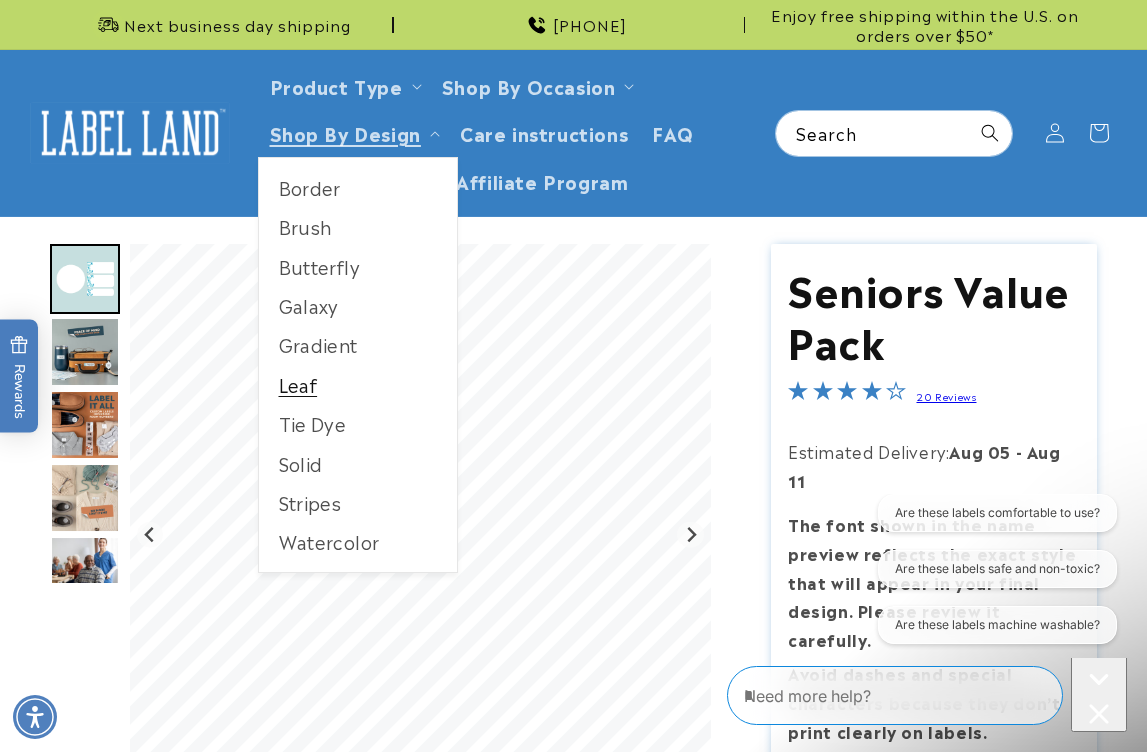 click on "Leaf" at bounding box center [358, 384] 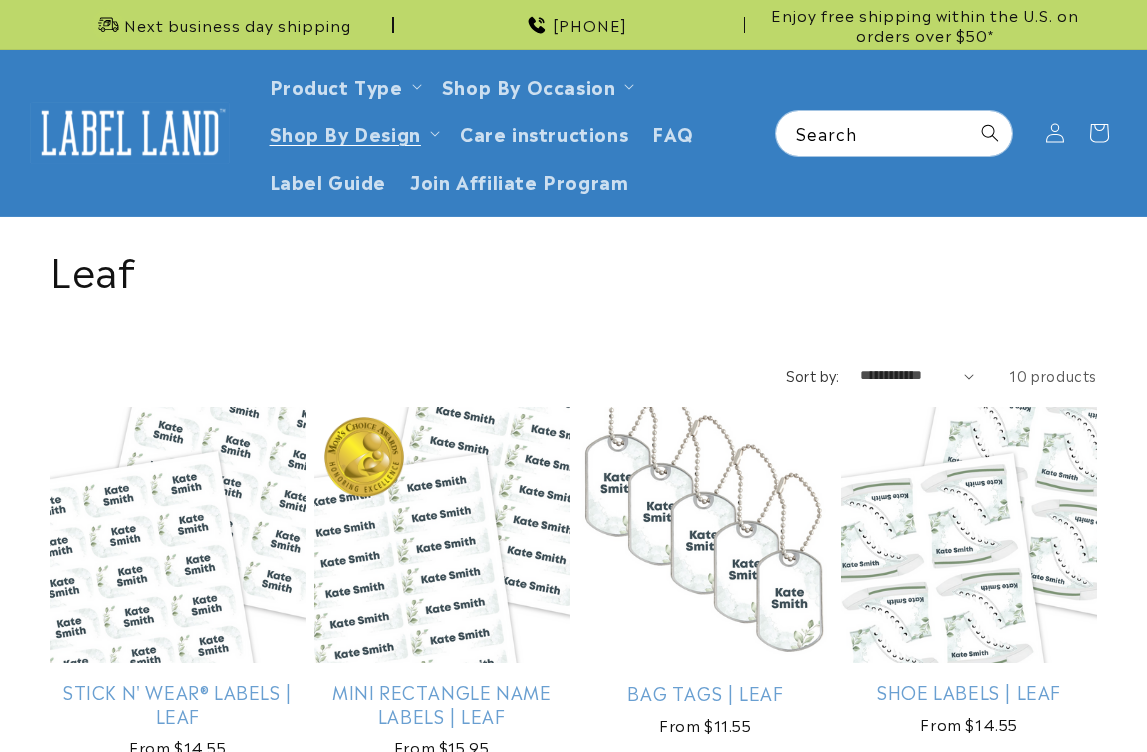 scroll, scrollTop: 0, scrollLeft: 0, axis: both 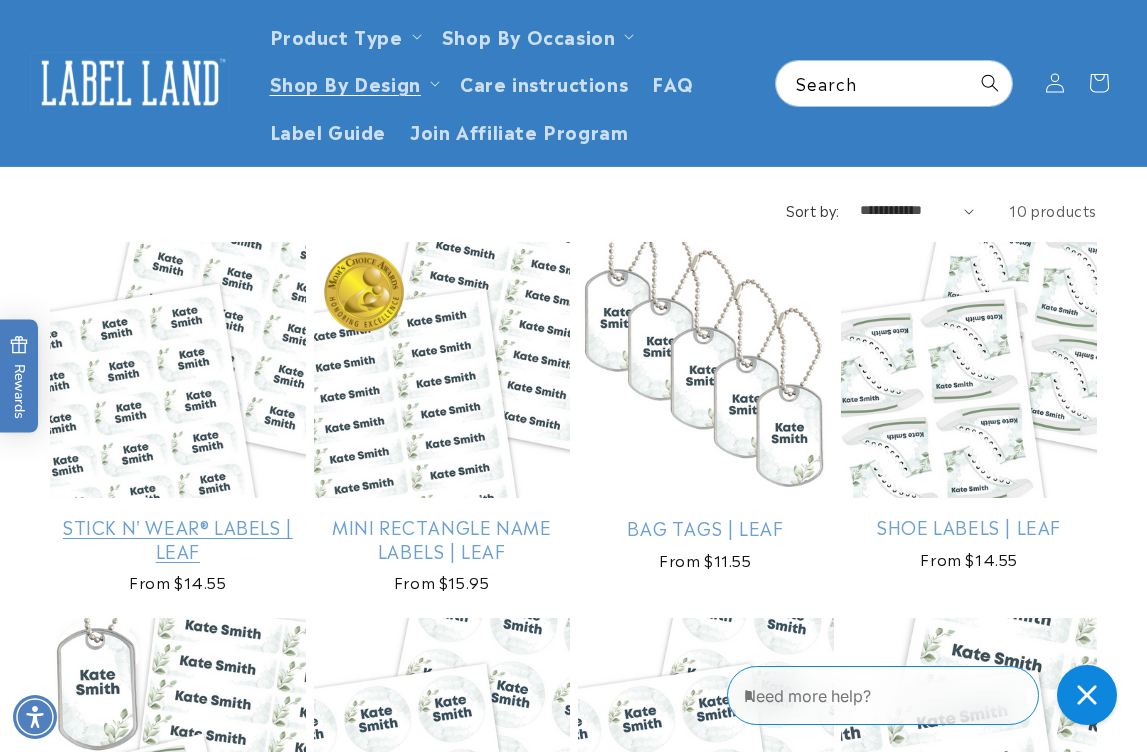 click on "Stick N' Wear® Labels | Leaf" at bounding box center [178, 538] 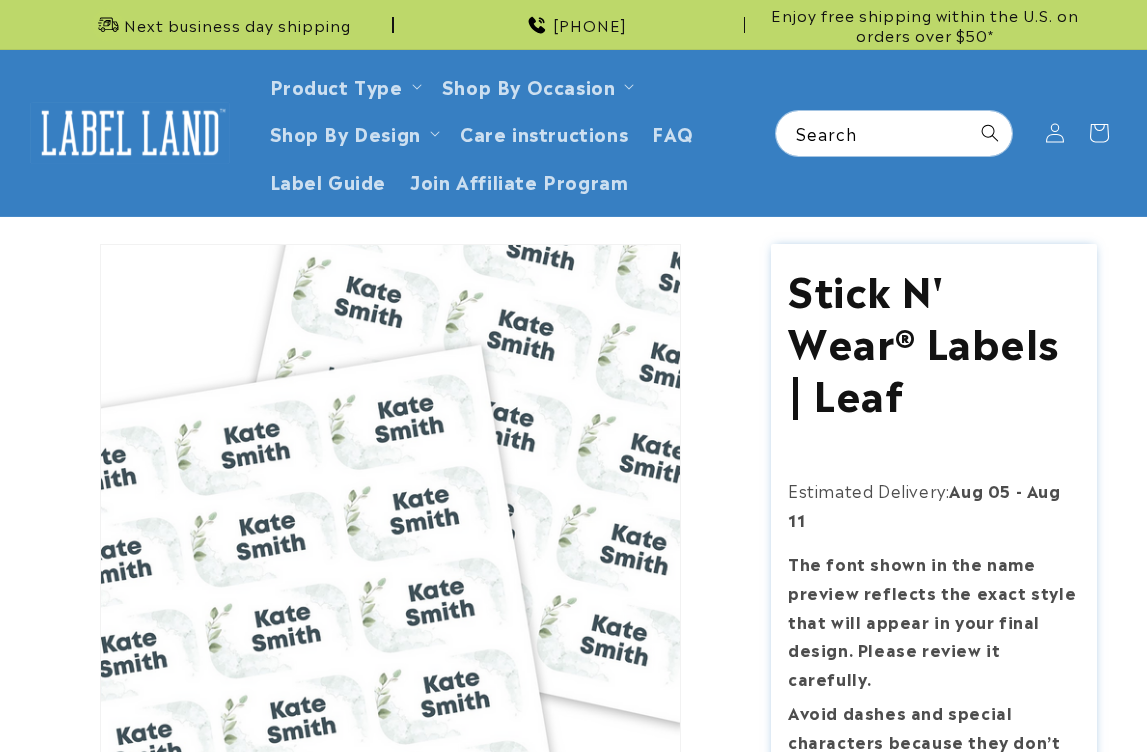 scroll, scrollTop: 0, scrollLeft: 0, axis: both 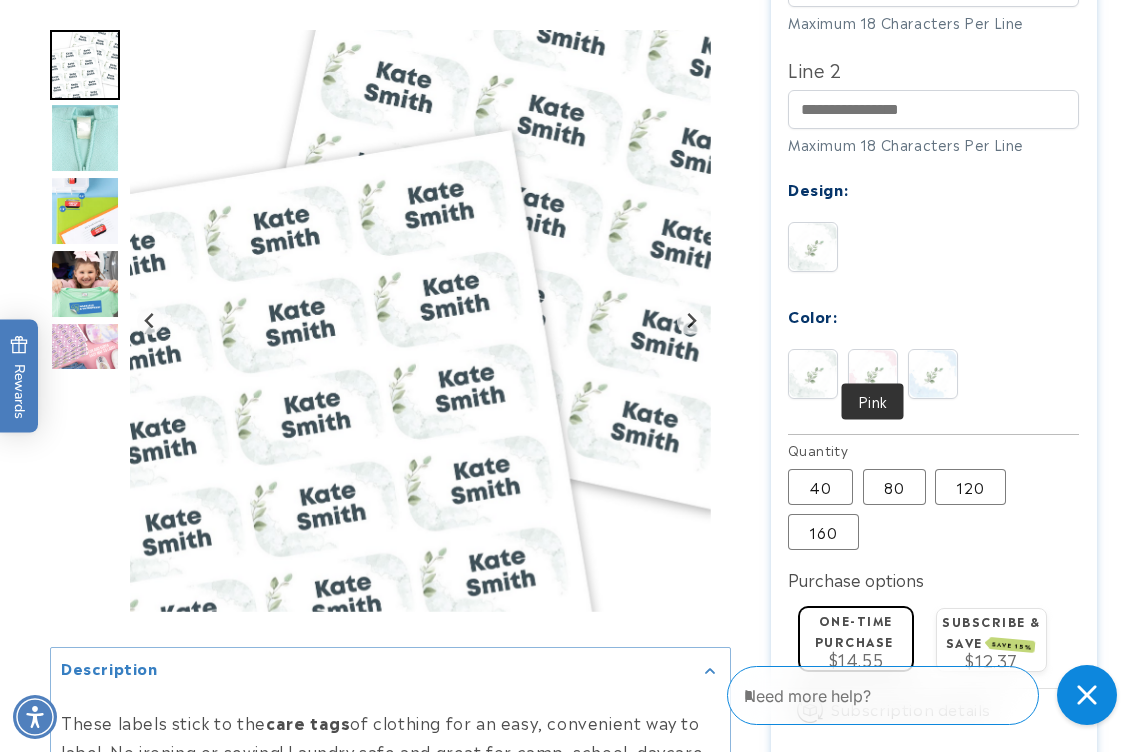 click at bounding box center (873, 374) 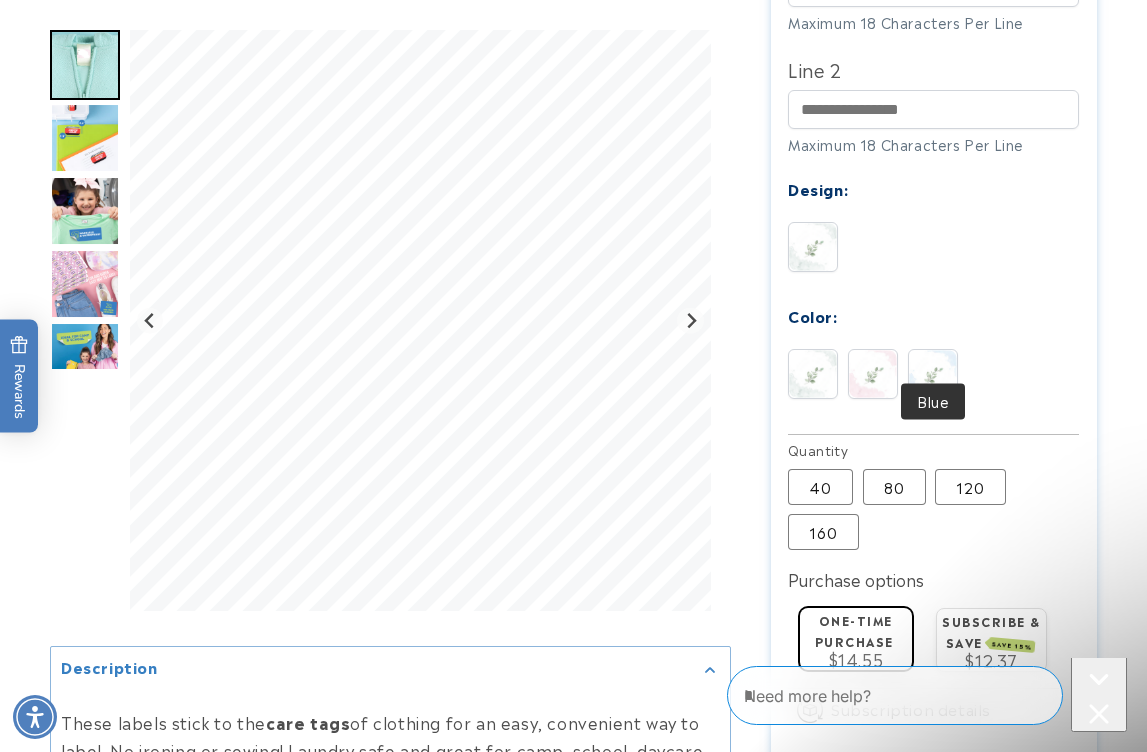 click at bounding box center (933, 374) 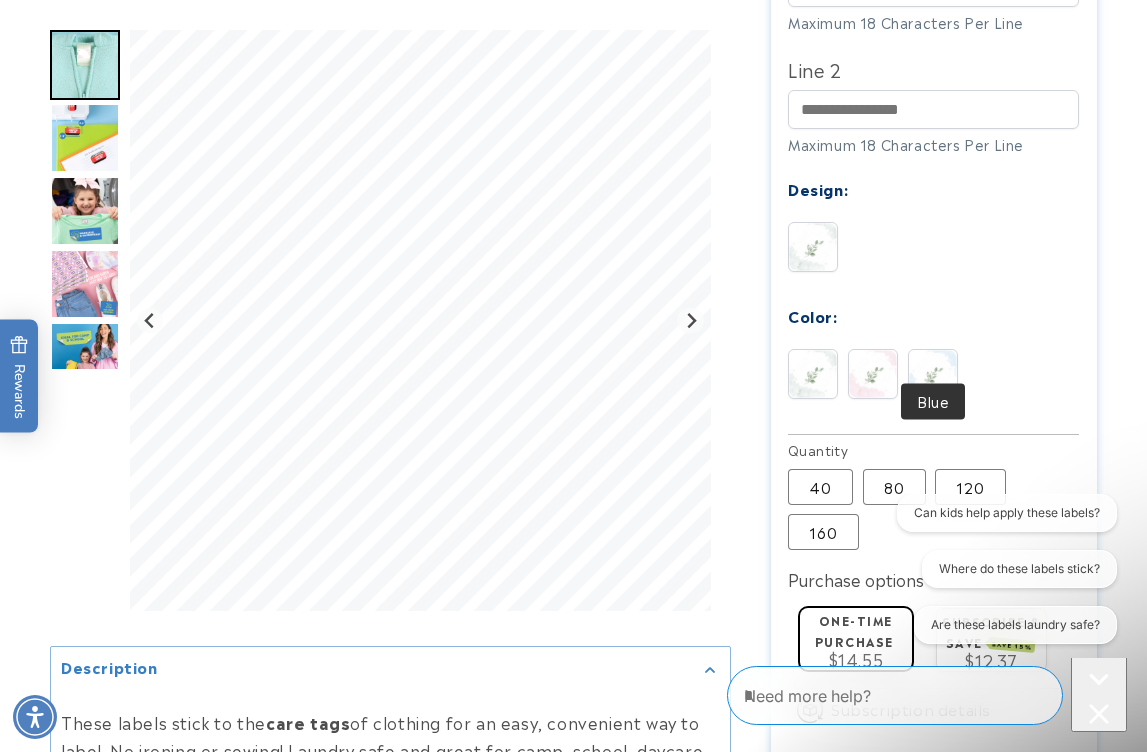 scroll, scrollTop: 0, scrollLeft: 0, axis: both 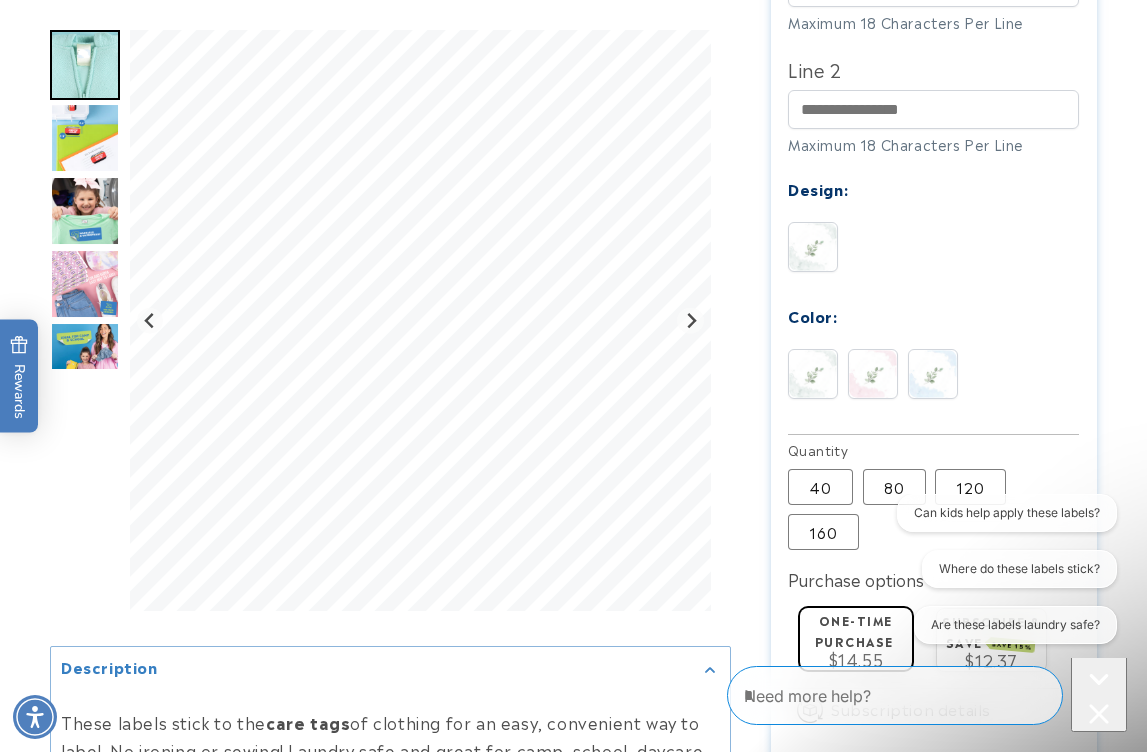 click at bounding box center (813, 374) 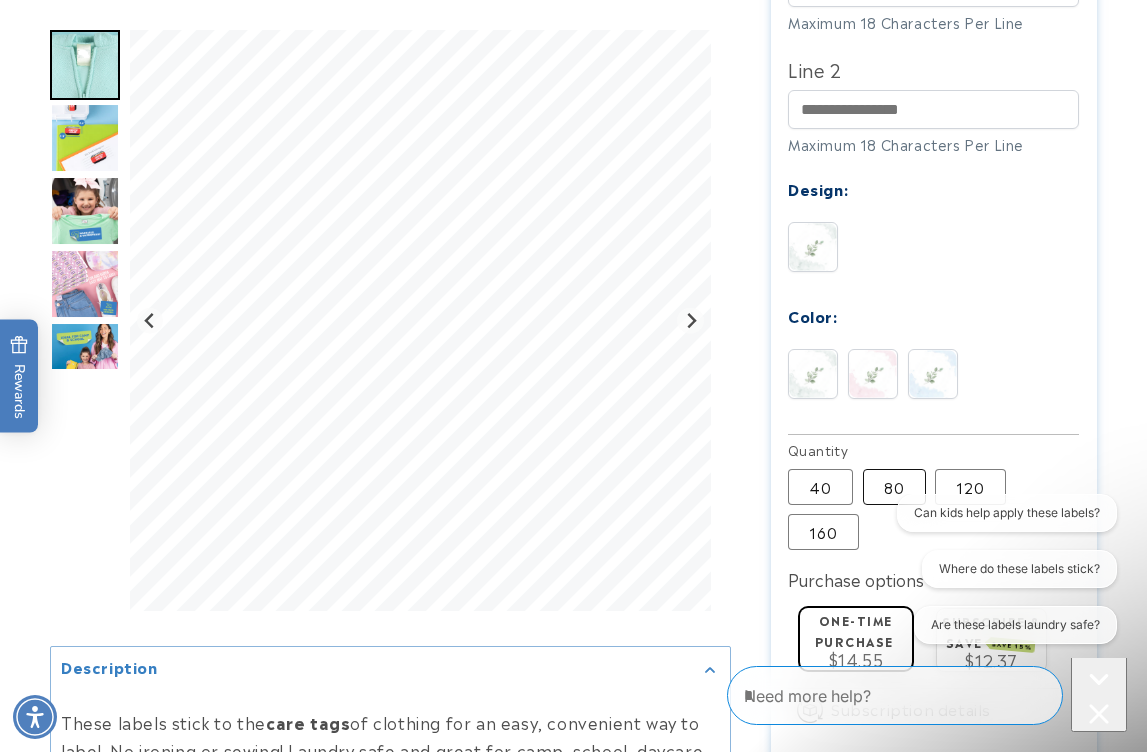 click on "80 Variant sold out or unavailable" at bounding box center [894, 487] 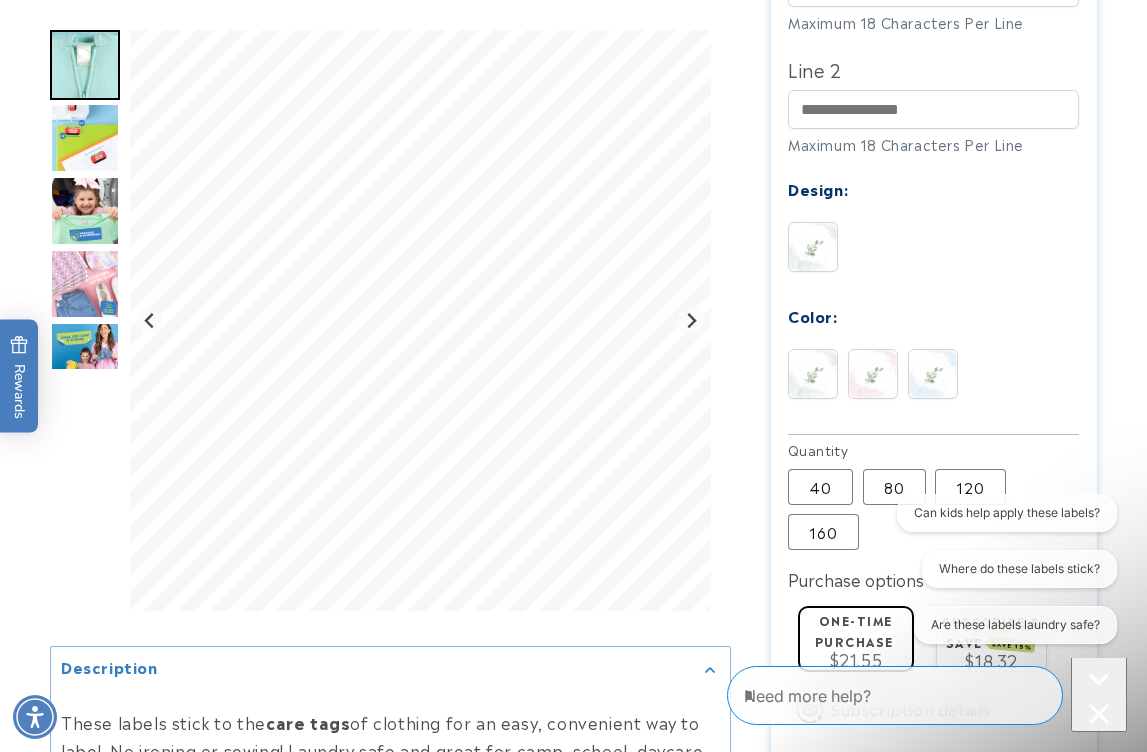 type 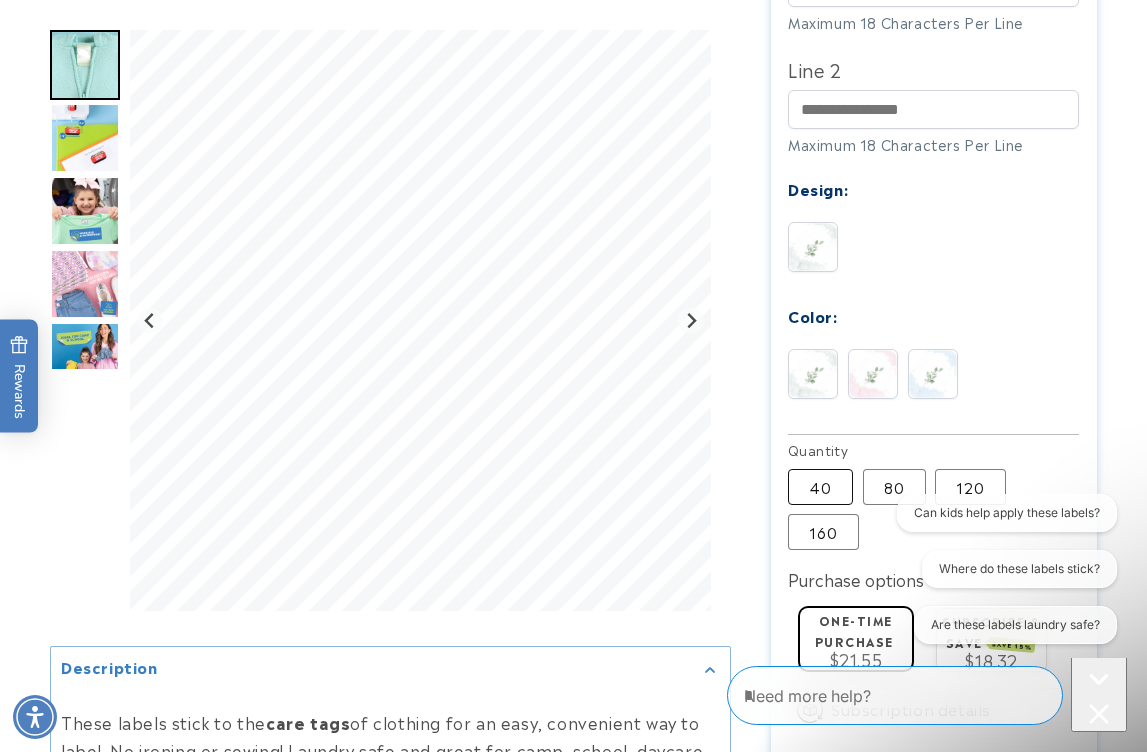 click on "40 Variant sold out or unavailable" at bounding box center [820, 487] 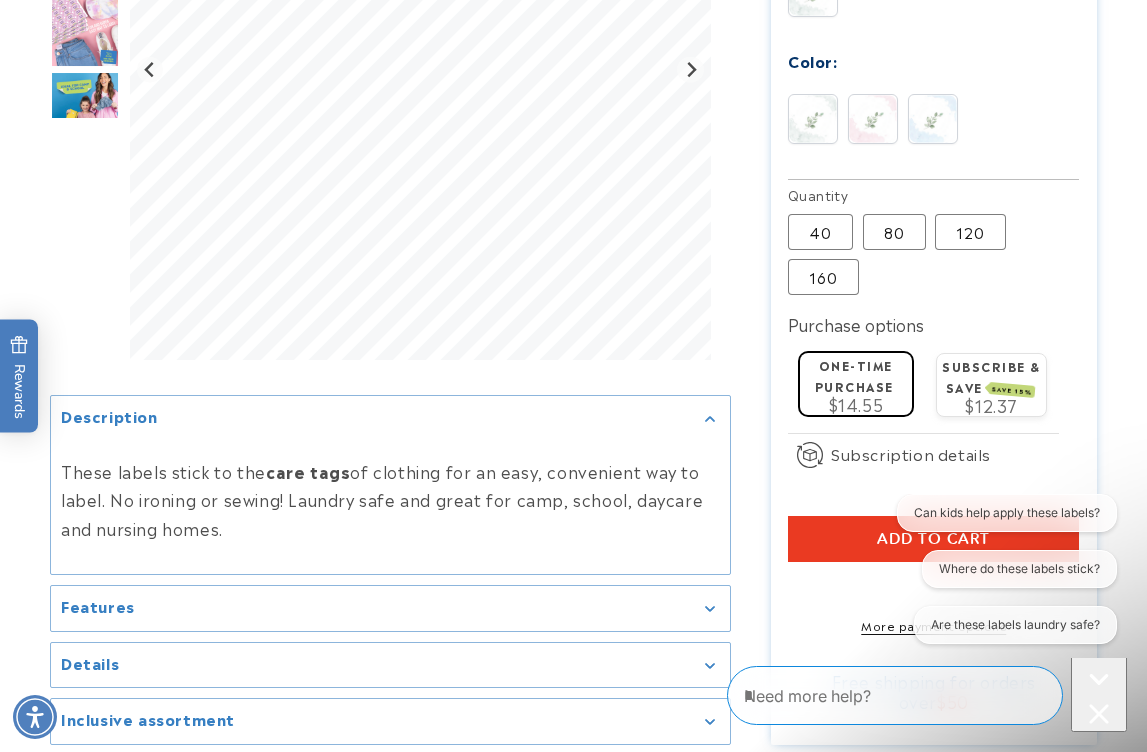 scroll, scrollTop: 1205, scrollLeft: 0, axis: vertical 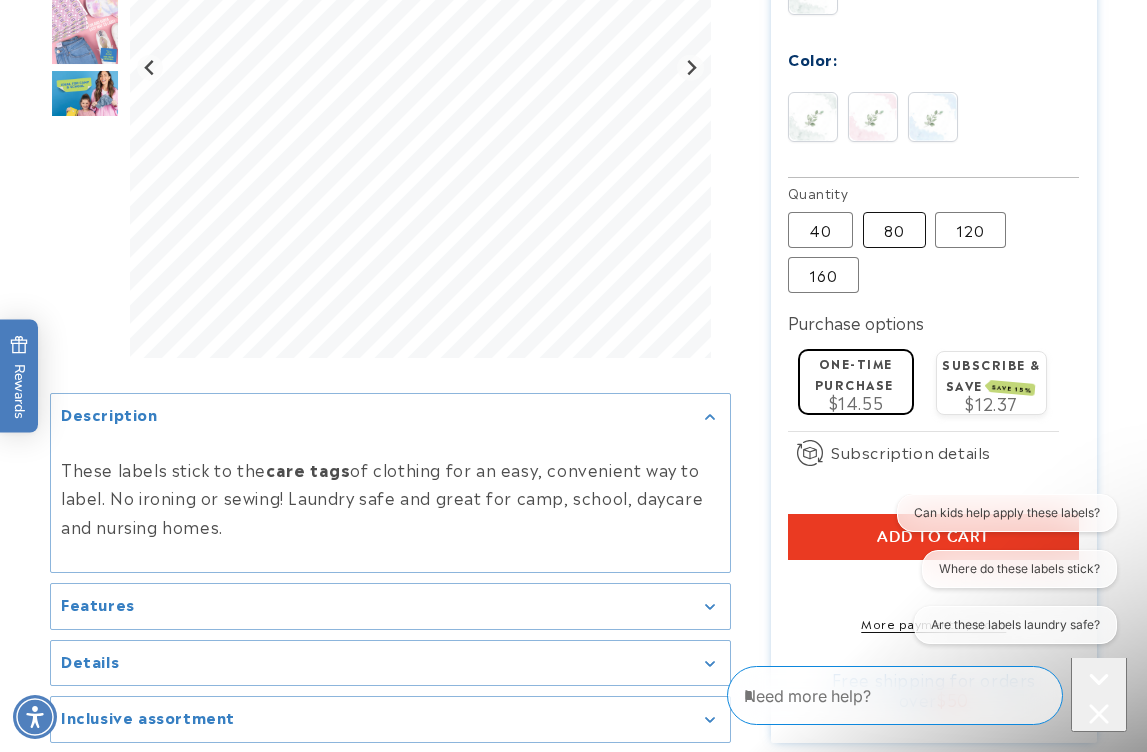 click on "80 Variant sold out or unavailable" at bounding box center (894, 230) 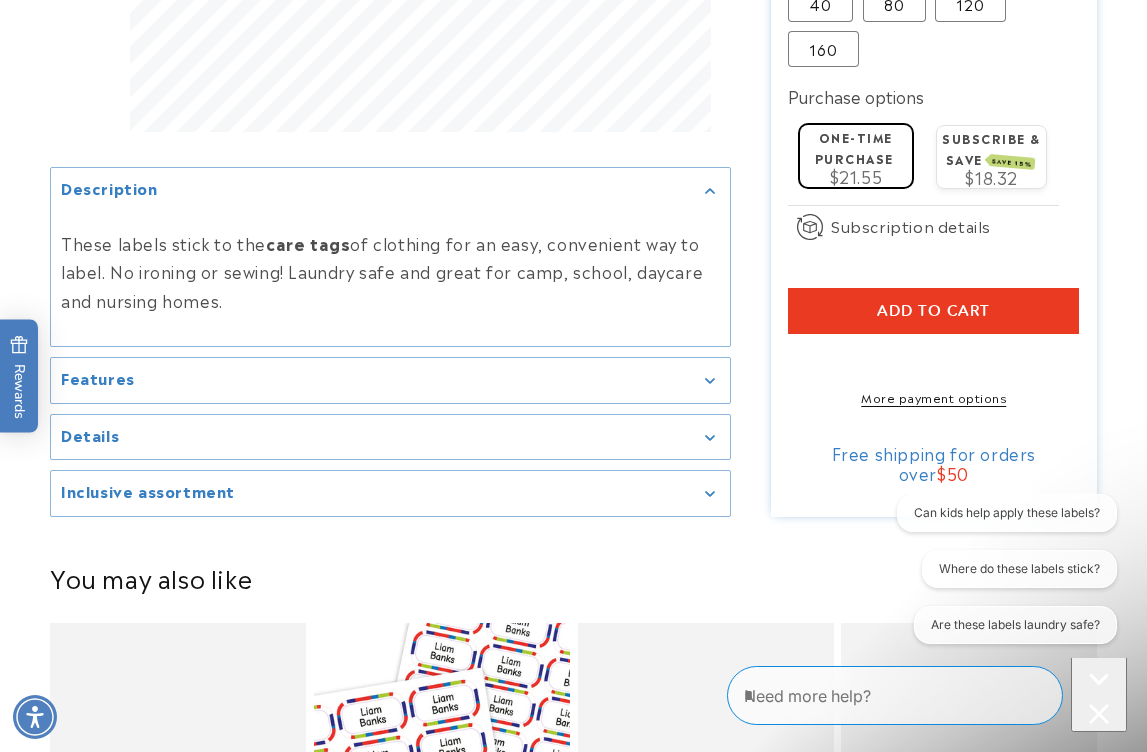 scroll, scrollTop: 1427, scrollLeft: 0, axis: vertical 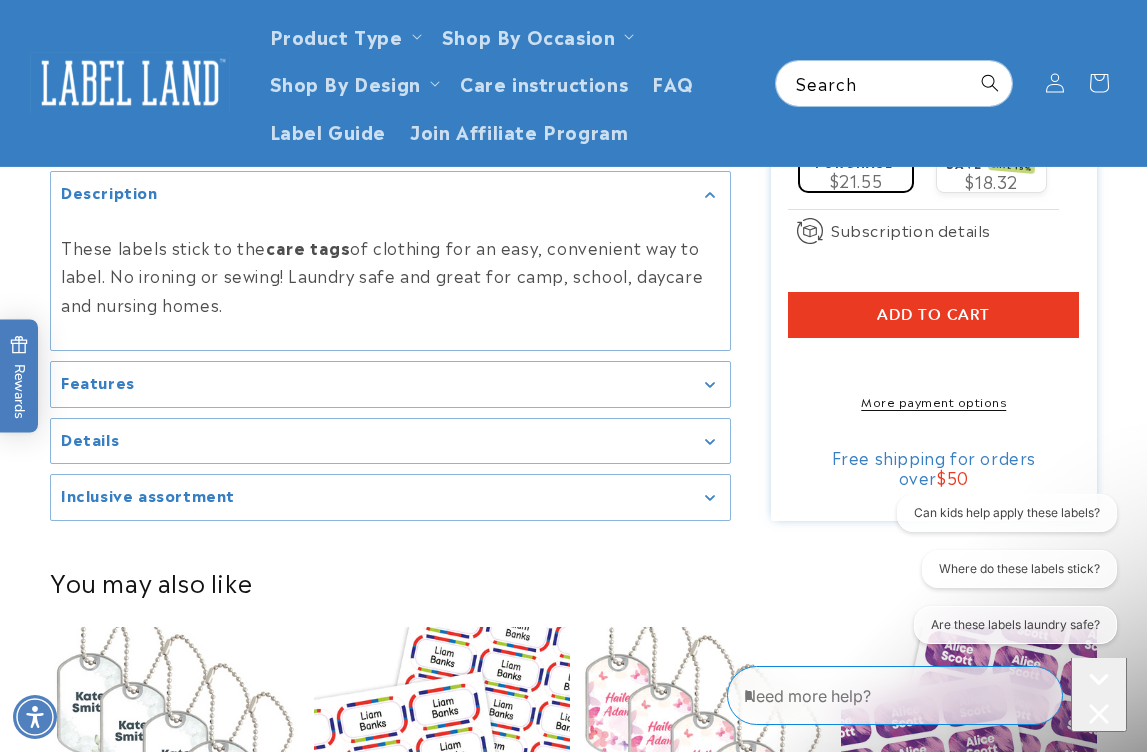 click on "You may also like" at bounding box center [573, 581] 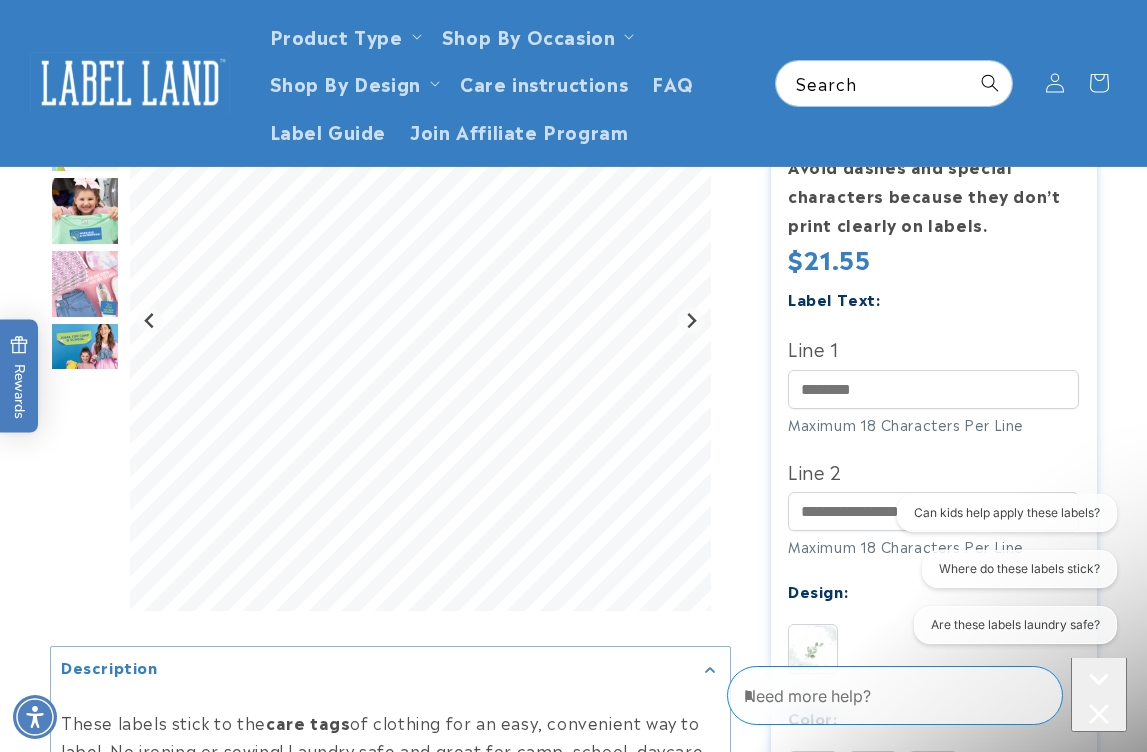 scroll, scrollTop: 543, scrollLeft: 0, axis: vertical 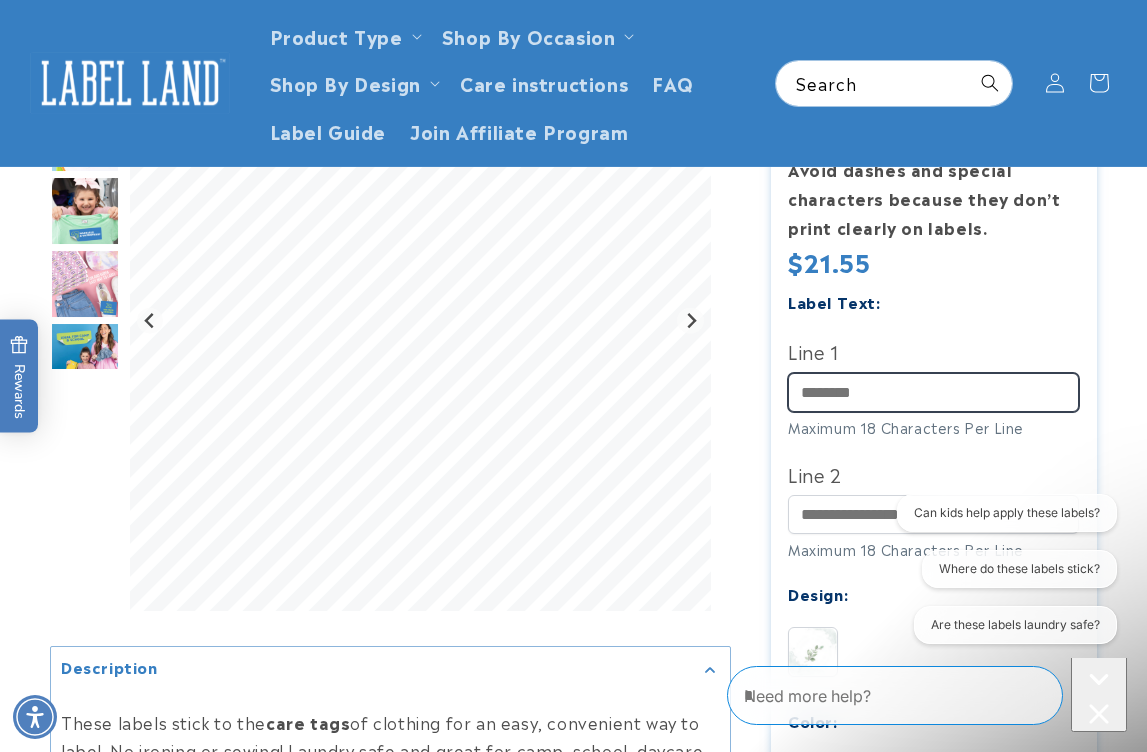 click on "Line 1" at bounding box center (933, 392) 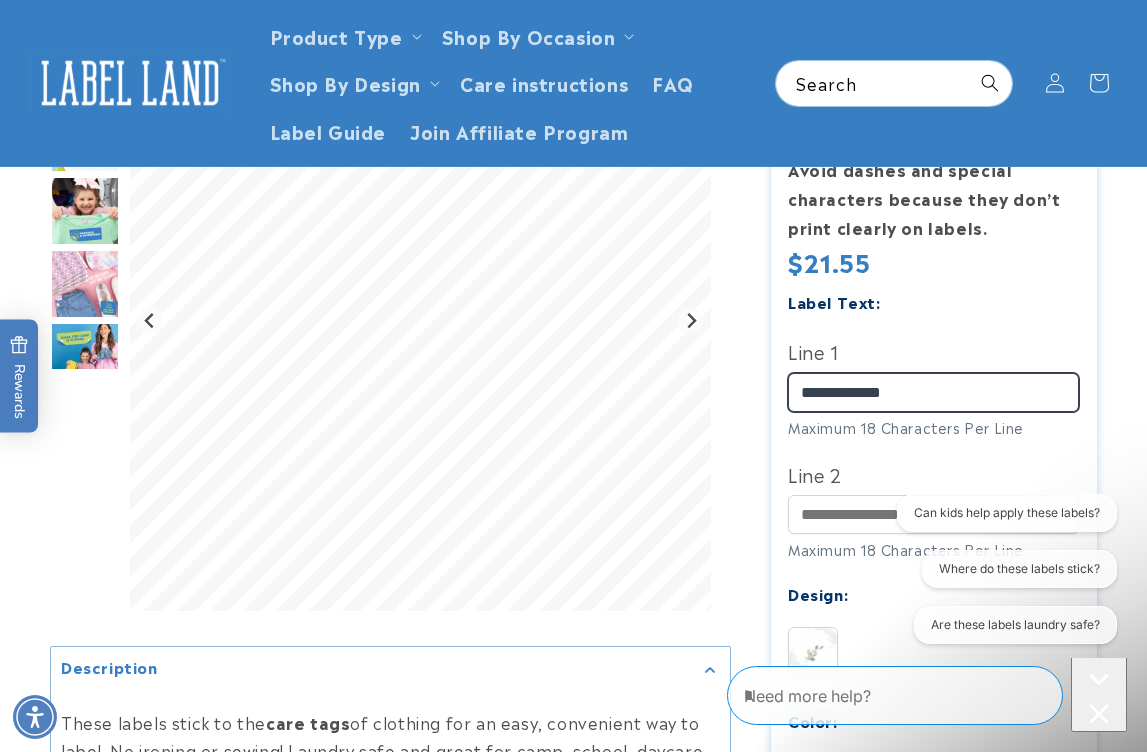 drag, startPoint x: 916, startPoint y: 355, endPoint x: 824, endPoint y: 364, distance: 92.43917 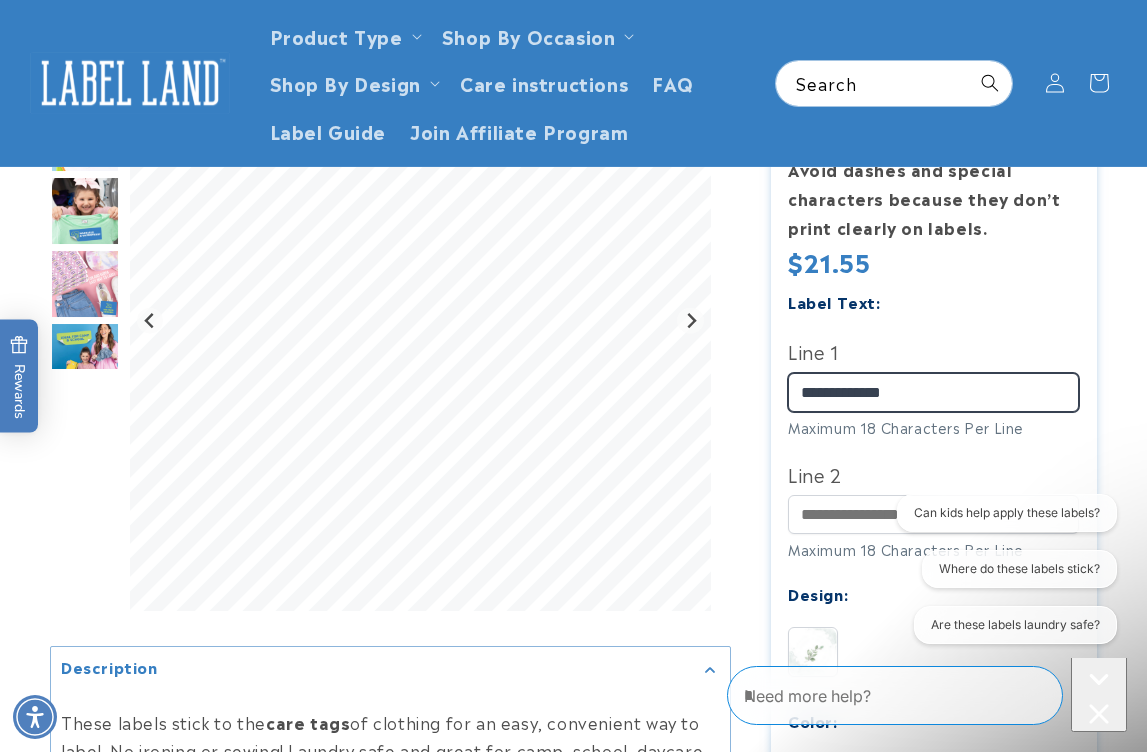 drag, startPoint x: 908, startPoint y: 366, endPoint x: 837, endPoint y: 368, distance: 71.02816 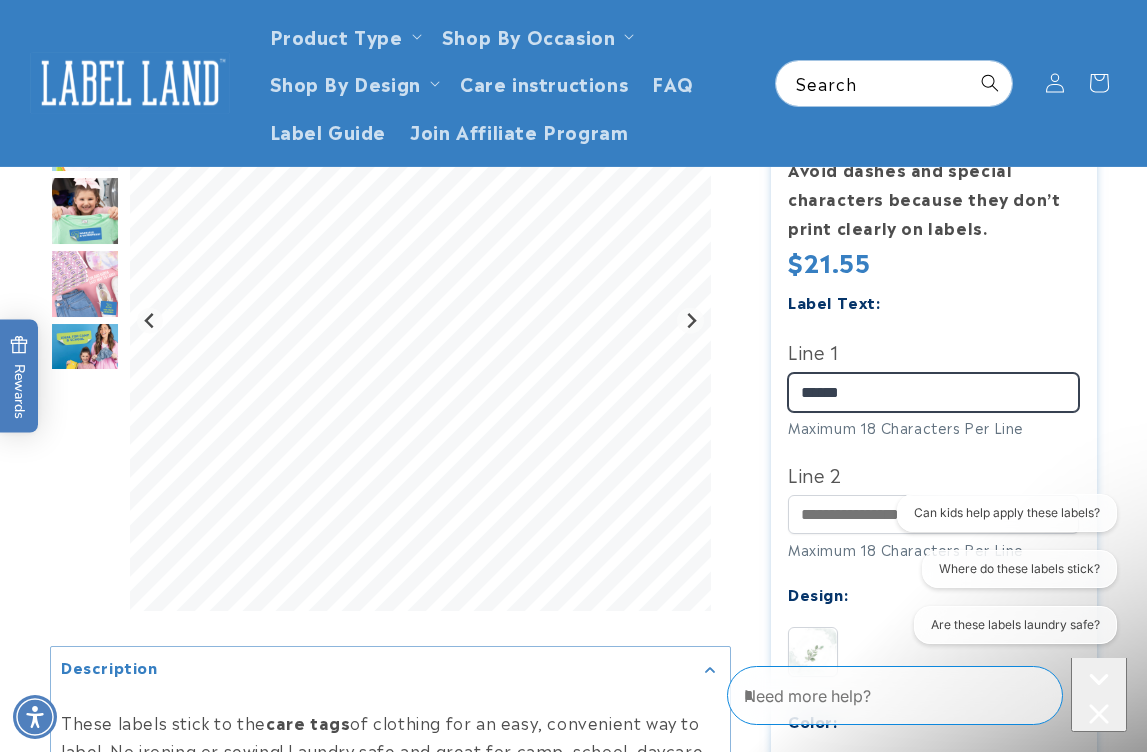 type on "*****" 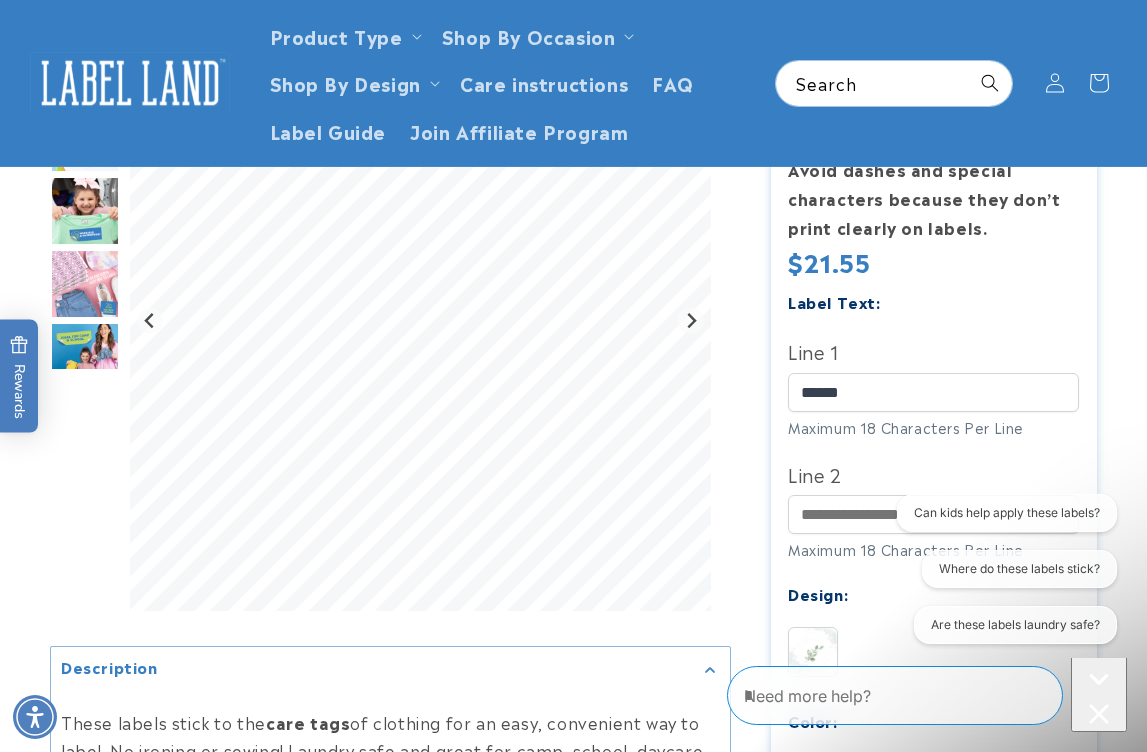 click on "Can kids help apply these labels? Where do these labels stick? Are these labels laundry safe?" at bounding box center (998, 573) 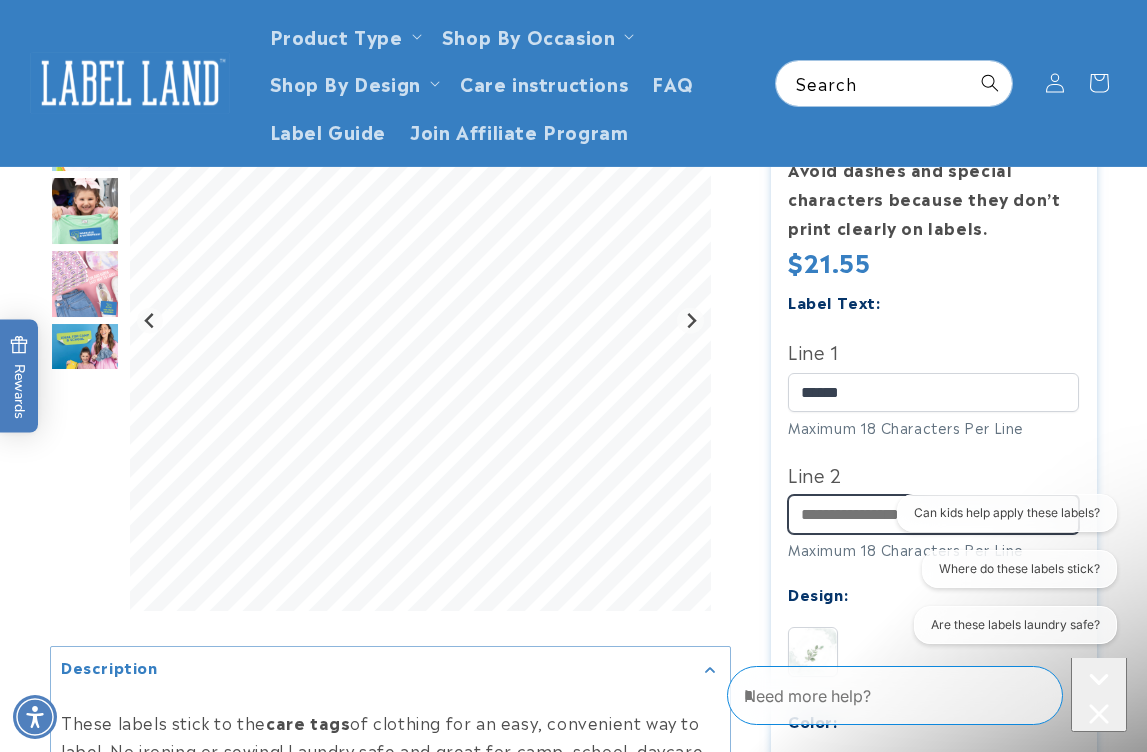 click on "Line 2" at bounding box center (933, 514) 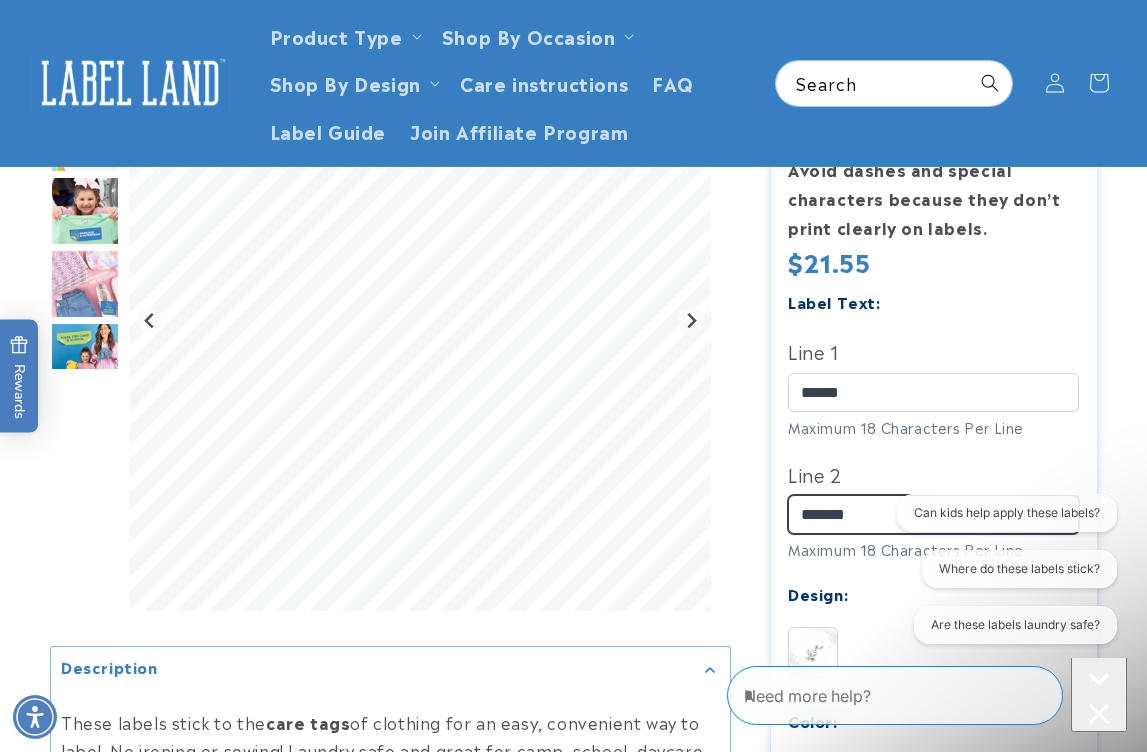type on "*******" 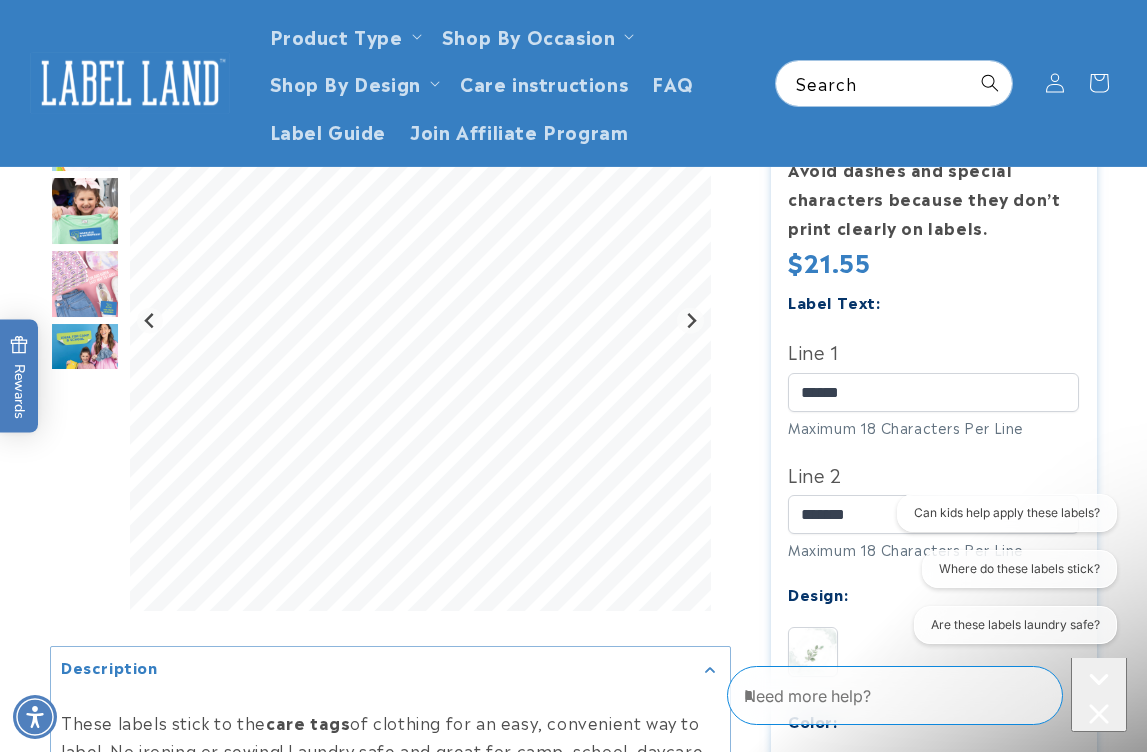 click on "Design:" 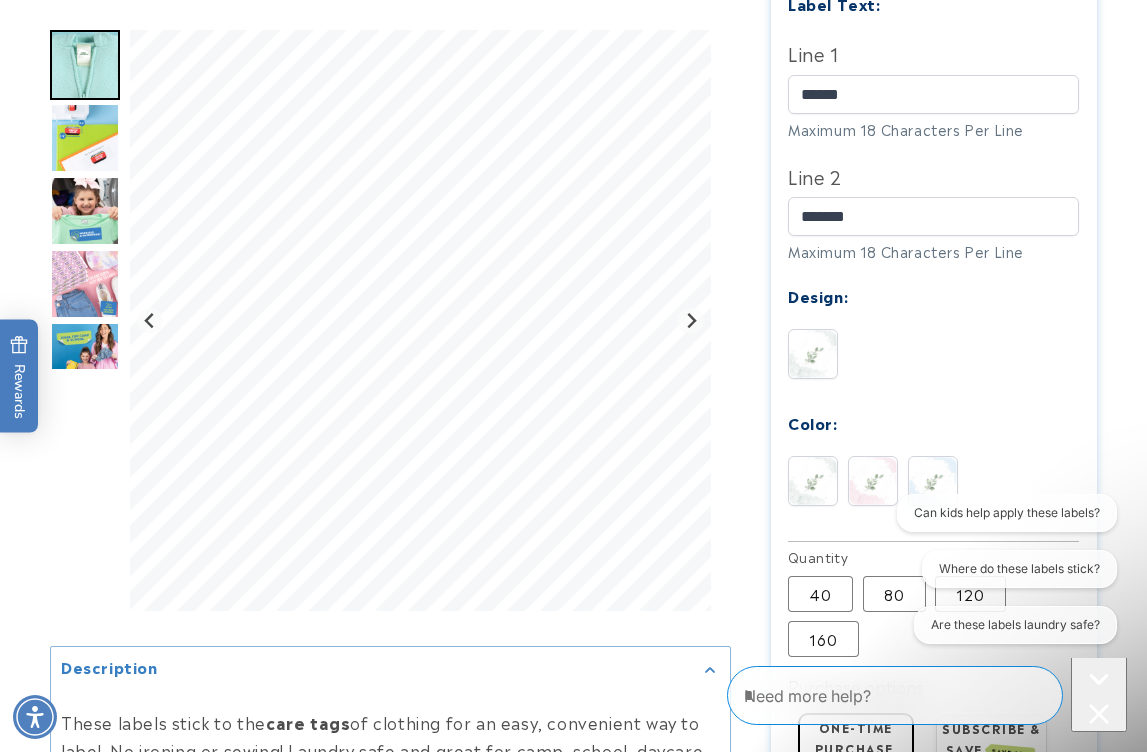 scroll, scrollTop: 842, scrollLeft: 0, axis: vertical 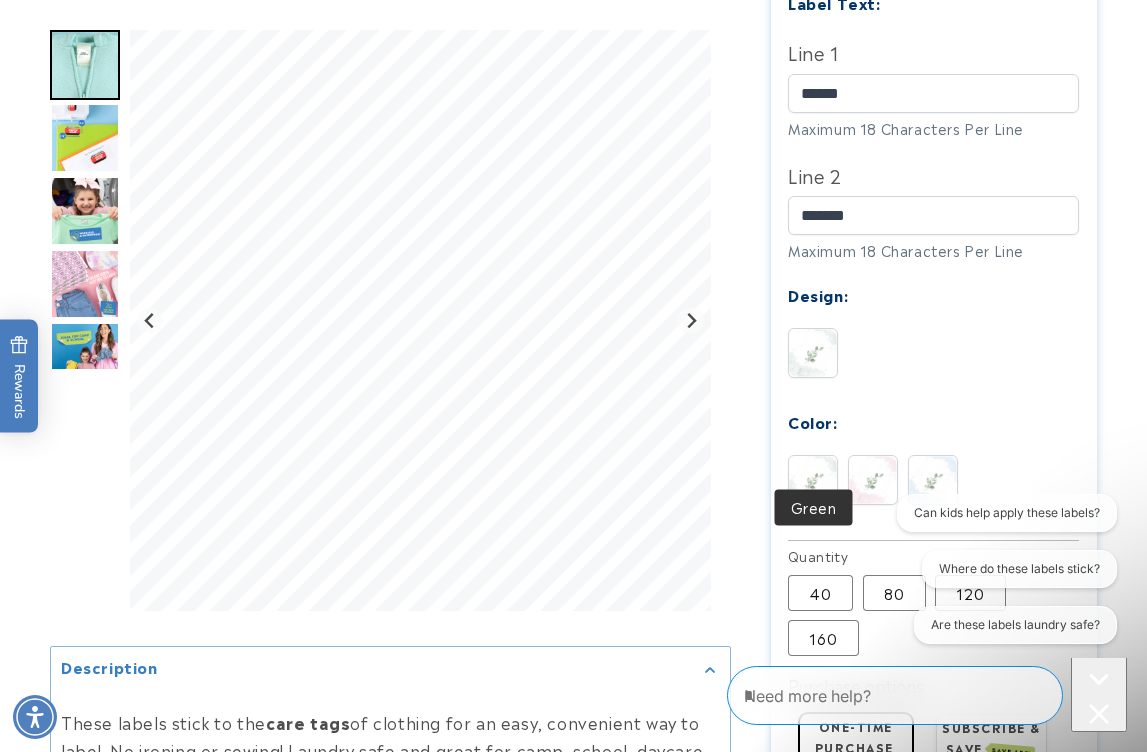 click at bounding box center [813, 480] 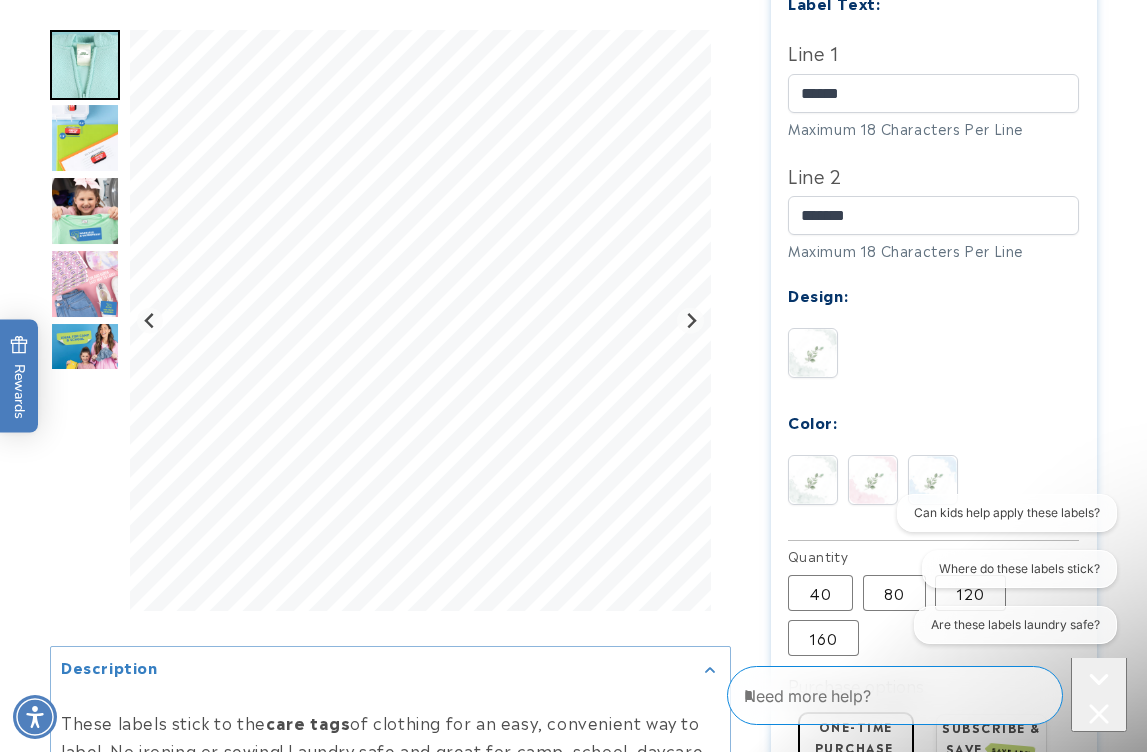 click at bounding box center [873, 480] 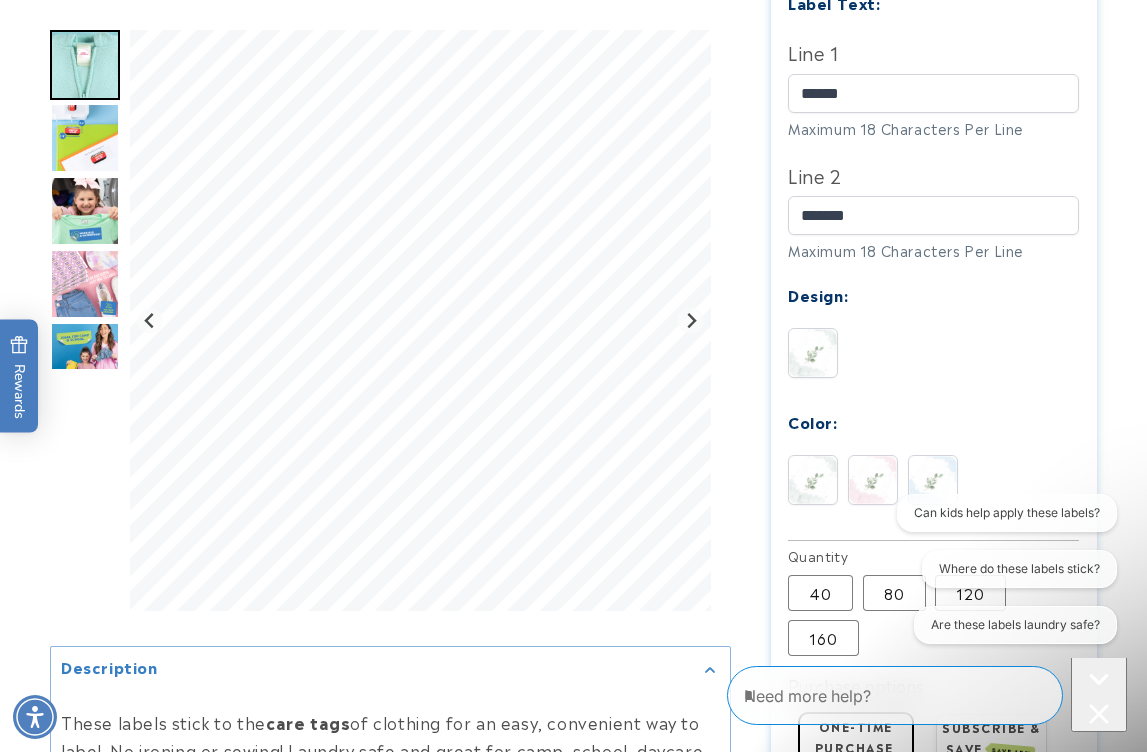 click at bounding box center (933, 480) 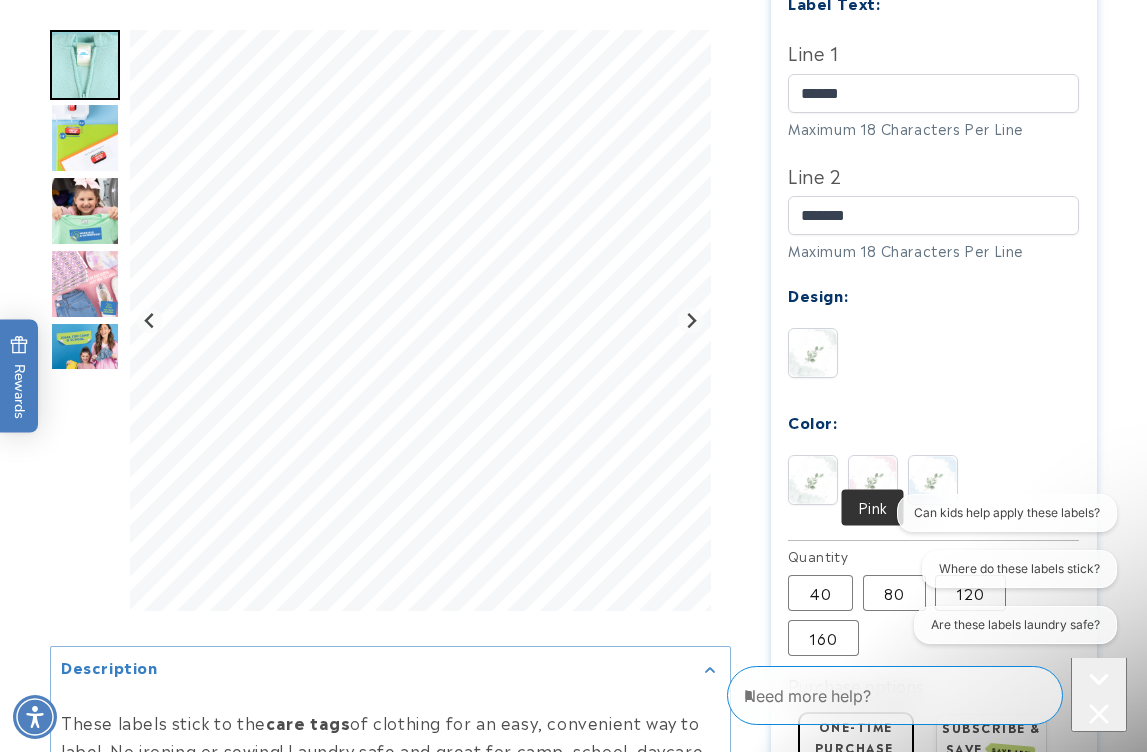click on "Green
Pink
Blue" 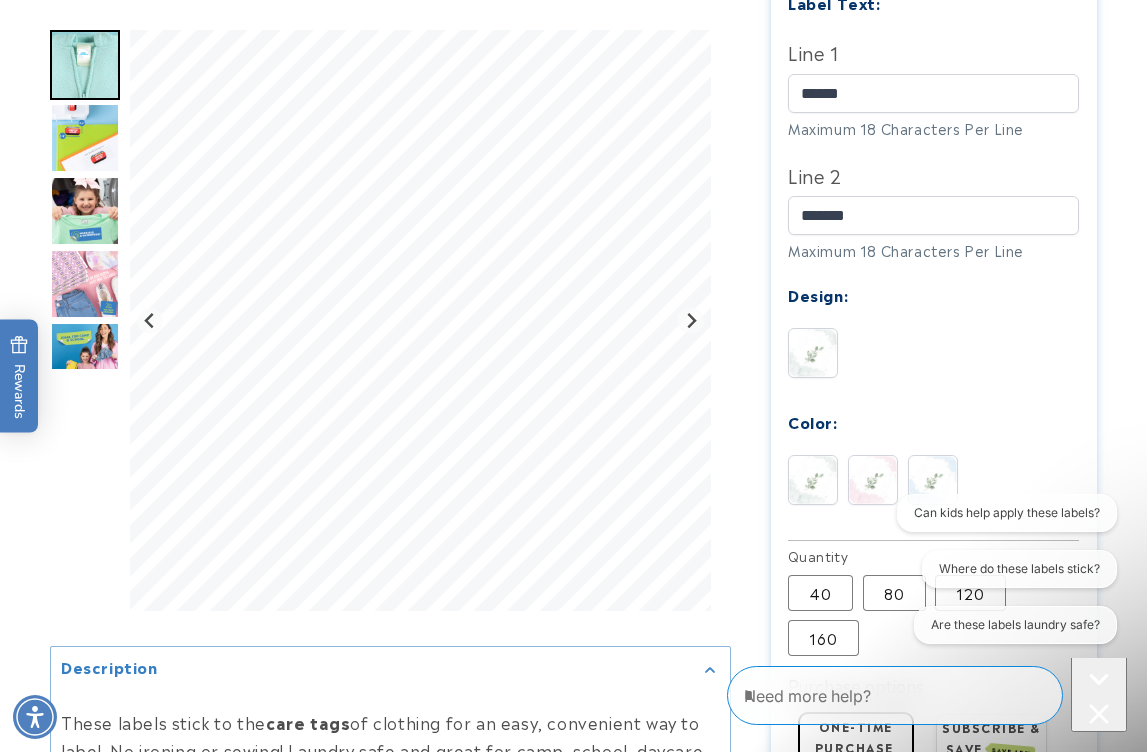 click at bounding box center (873, 480) 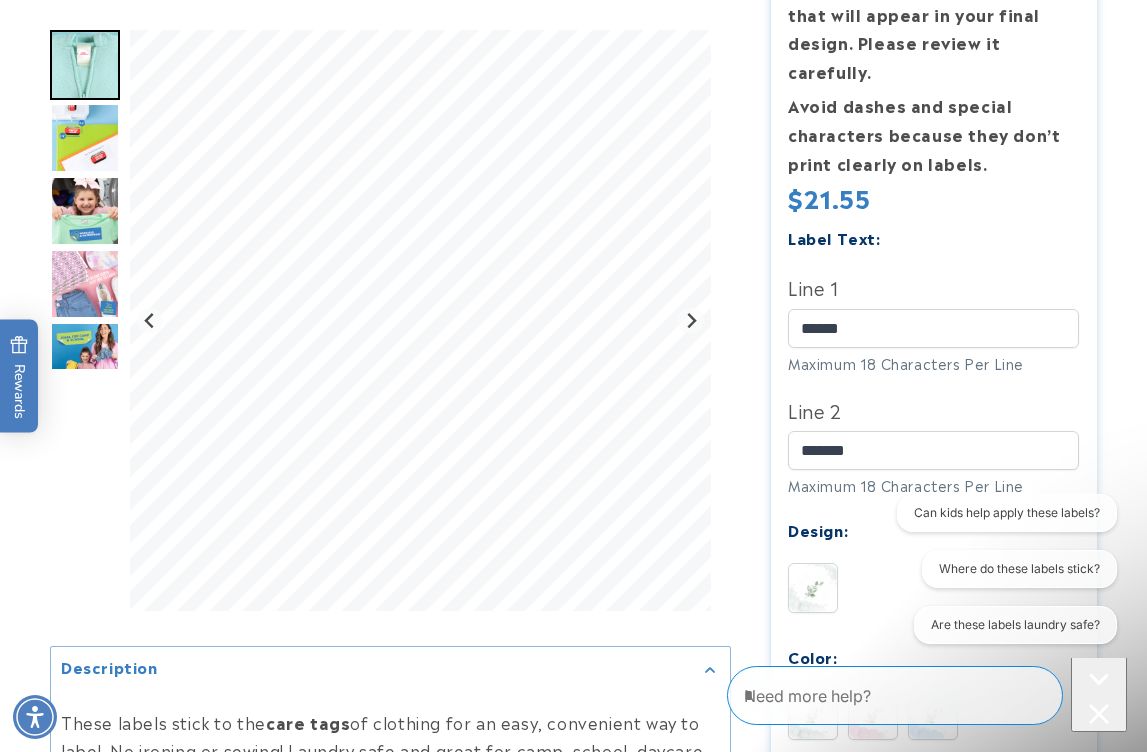 scroll, scrollTop: 0, scrollLeft: 0, axis: both 